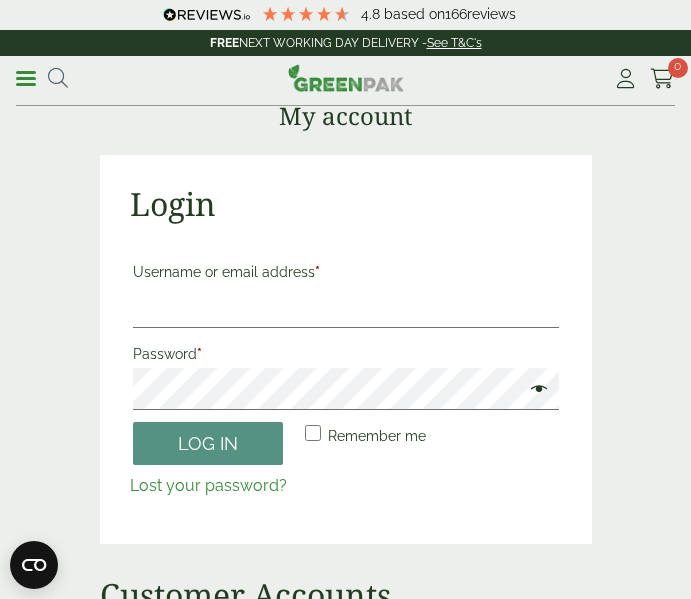 scroll, scrollTop: 0, scrollLeft: 0, axis: both 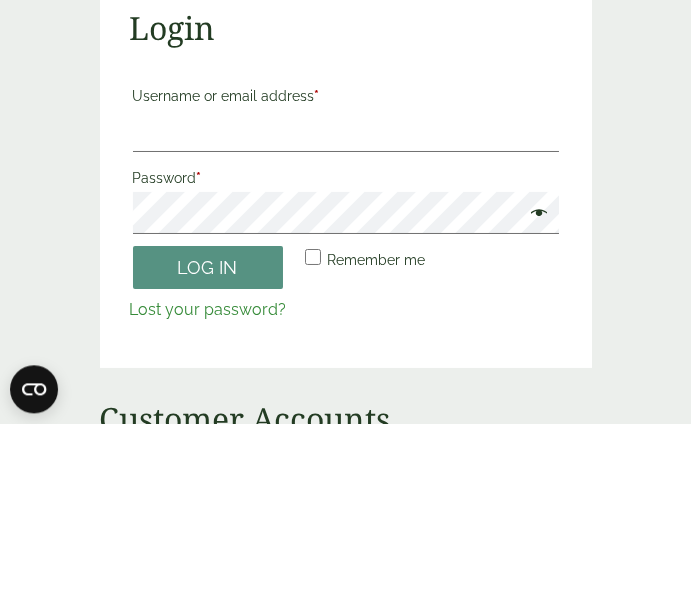 click on "Username or email address  *" at bounding box center (346, 307) 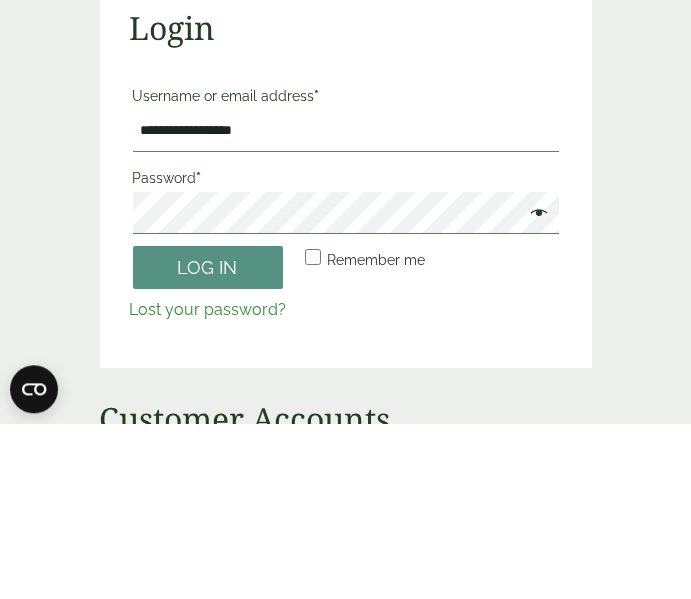 type on "**********" 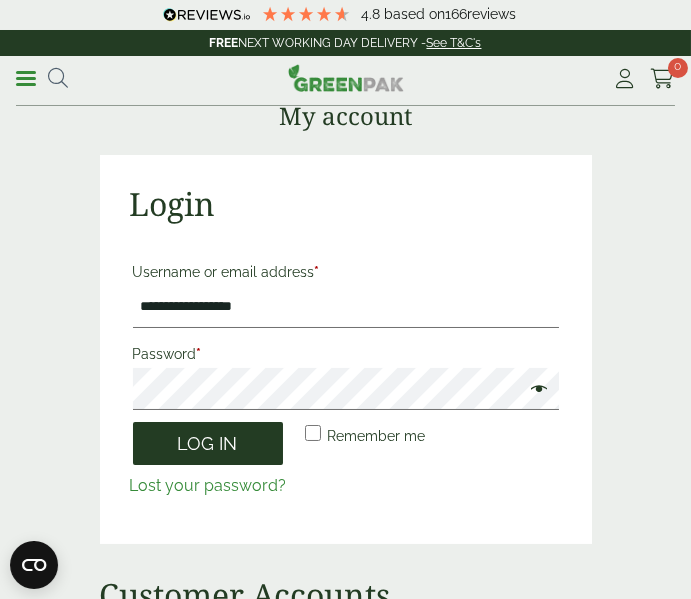 click on "Log in" at bounding box center (208, 443) 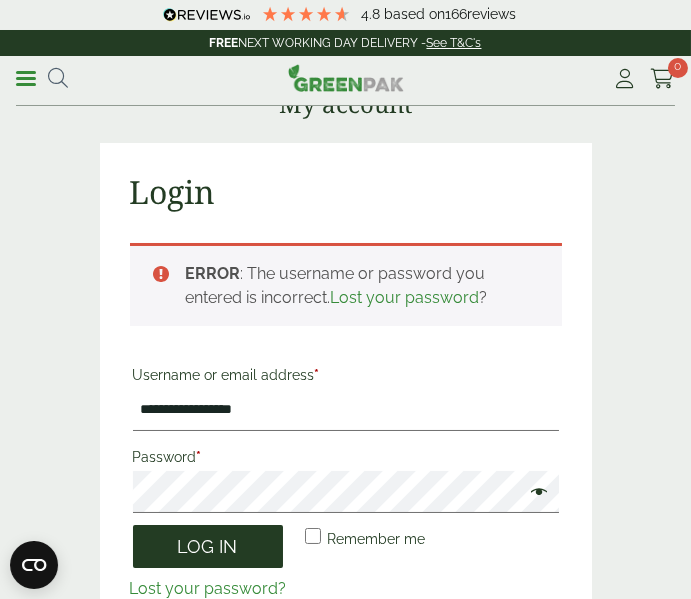 scroll, scrollTop: 0, scrollLeft: 0, axis: both 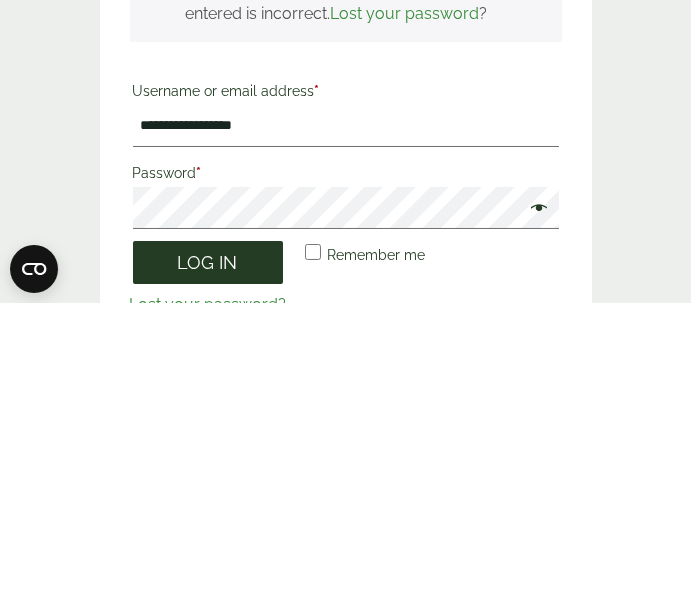 click on "Log in" at bounding box center (208, 558) 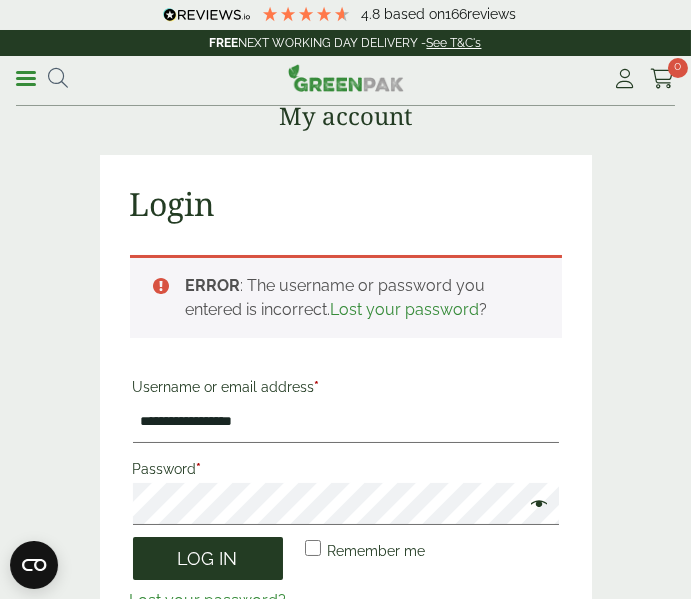 scroll, scrollTop: 254, scrollLeft: 0, axis: vertical 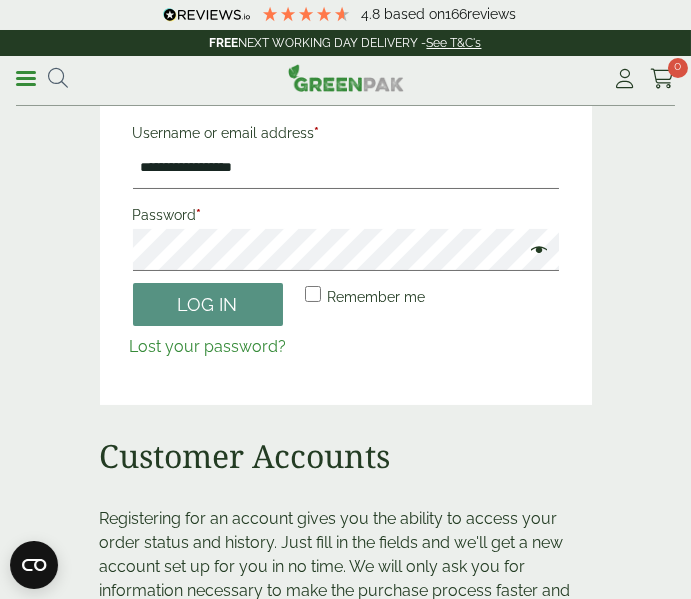 click at bounding box center (534, 252) 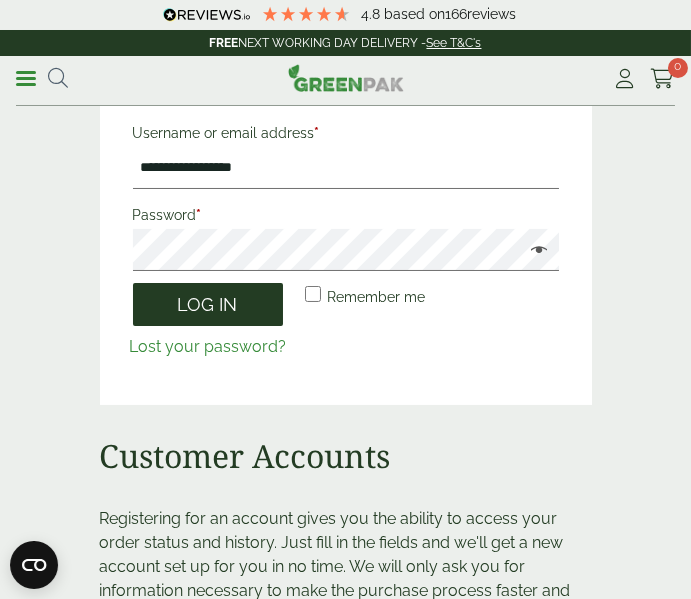 click on "Log in" at bounding box center [208, 304] 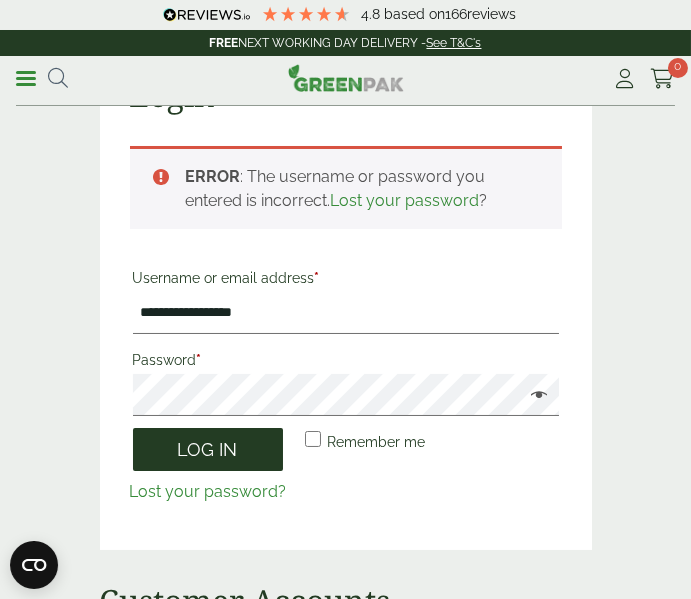 scroll, scrollTop: 0, scrollLeft: 0, axis: both 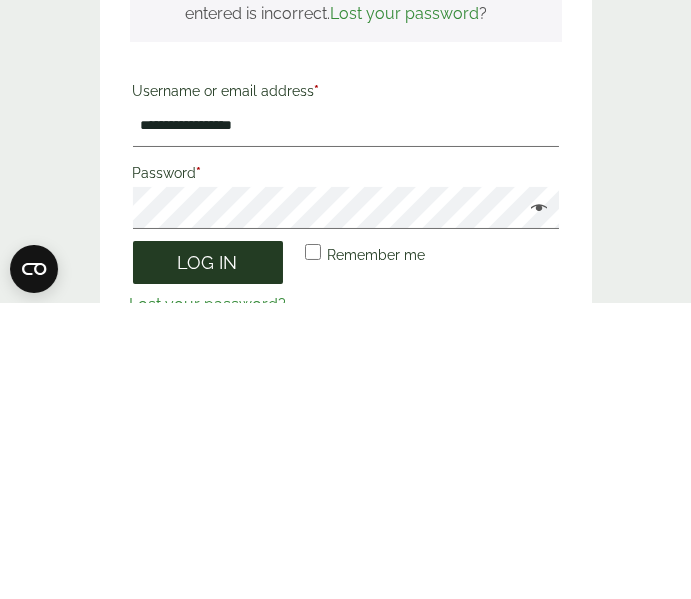 click on "Log in" at bounding box center [208, 558] 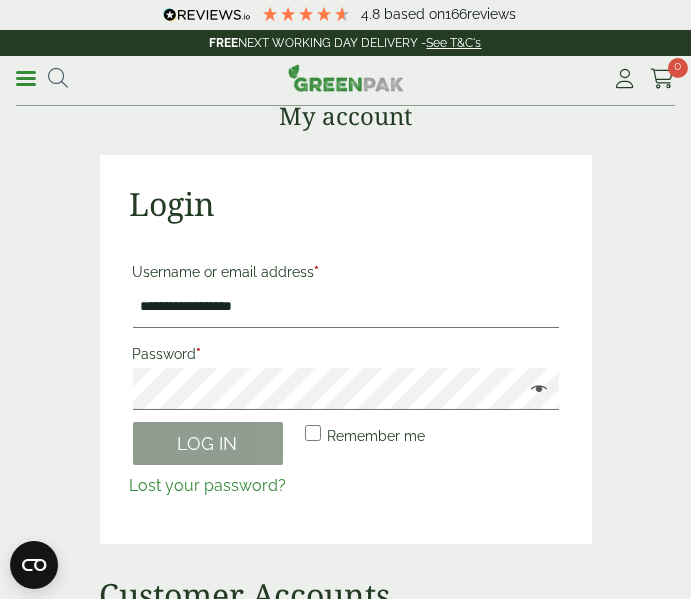 scroll, scrollTop: 254, scrollLeft: 0, axis: vertical 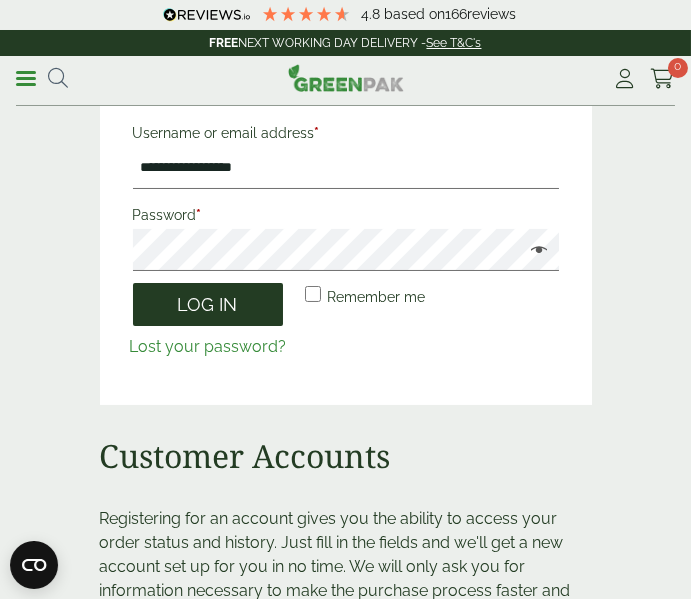 click on "Log in" at bounding box center [208, 304] 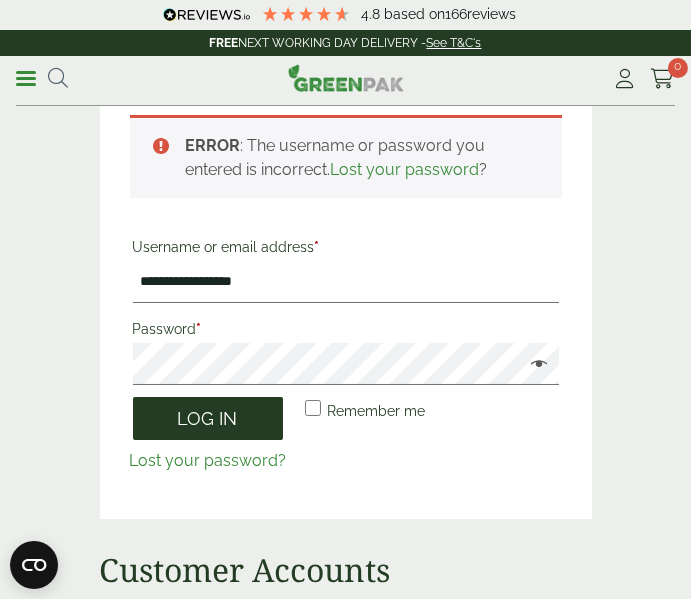 scroll, scrollTop: 254, scrollLeft: 0, axis: vertical 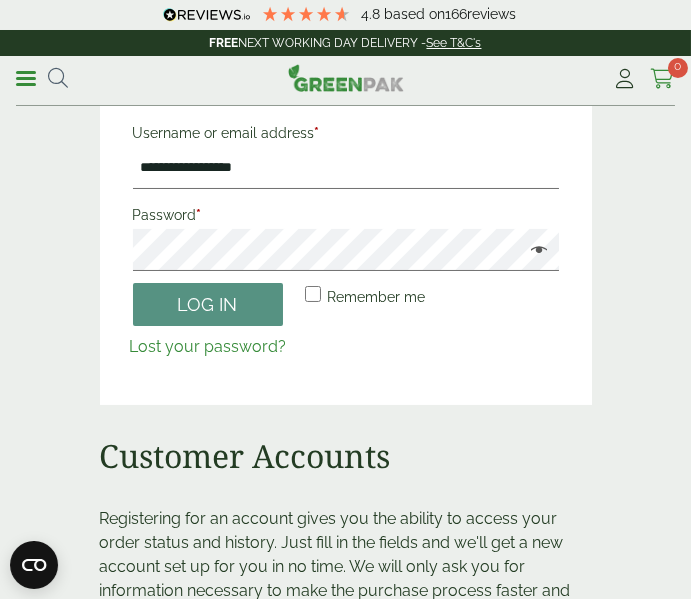 click at bounding box center [662, 79] 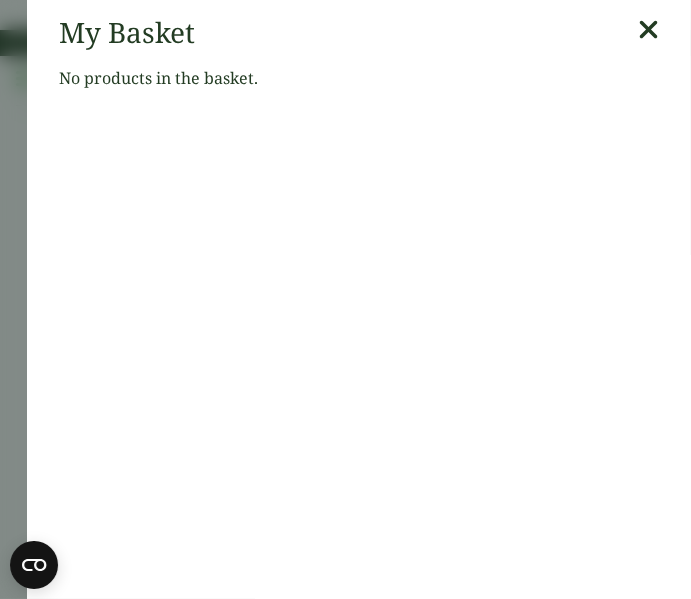 click at bounding box center (648, 30) 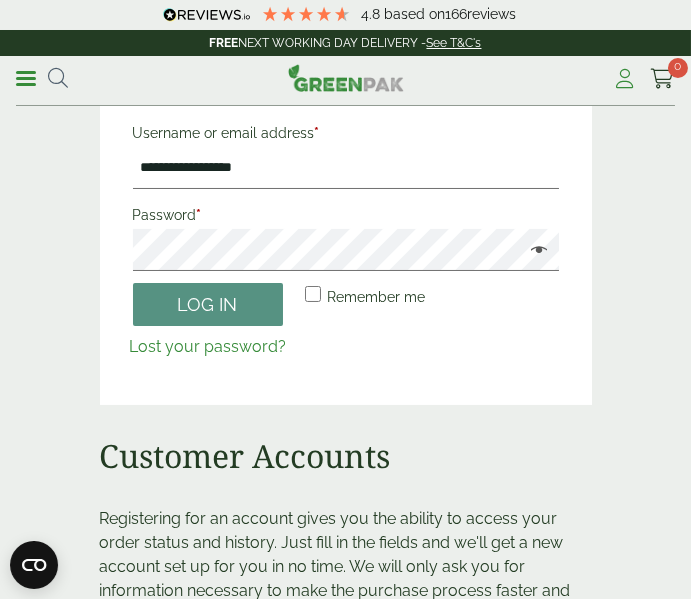 click at bounding box center [625, 79] 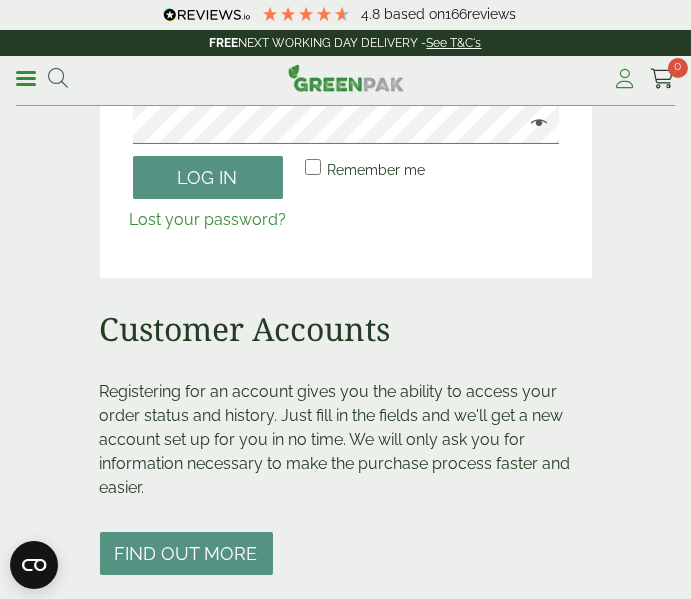 scroll, scrollTop: 406, scrollLeft: 0, axis: vertical 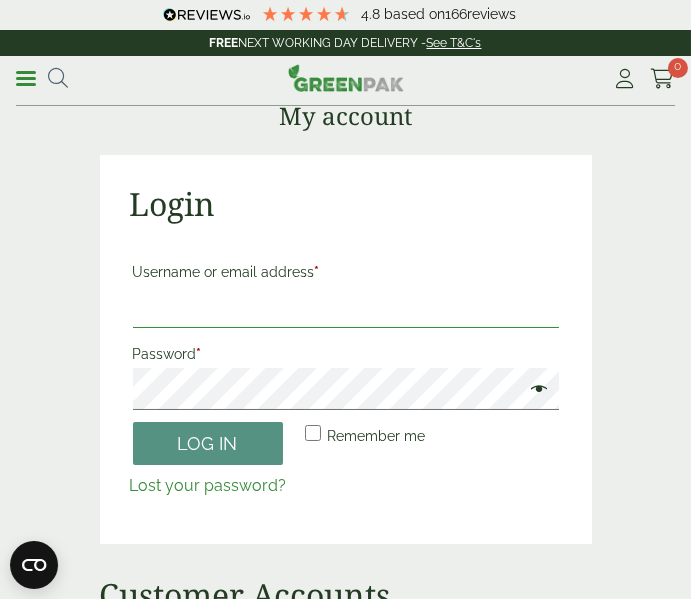 click on "Username or email address  *" at bounding box center (346, 307) 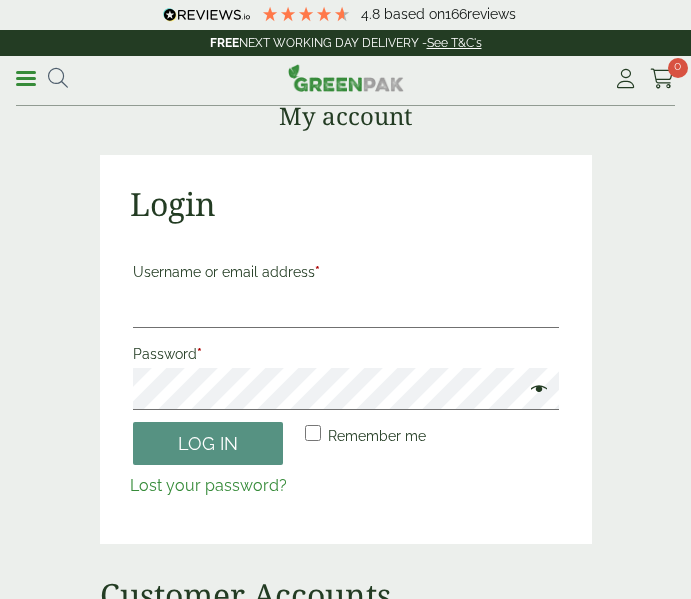 scroll, scrollTop: 0, scrollLeft: 0, axis: both 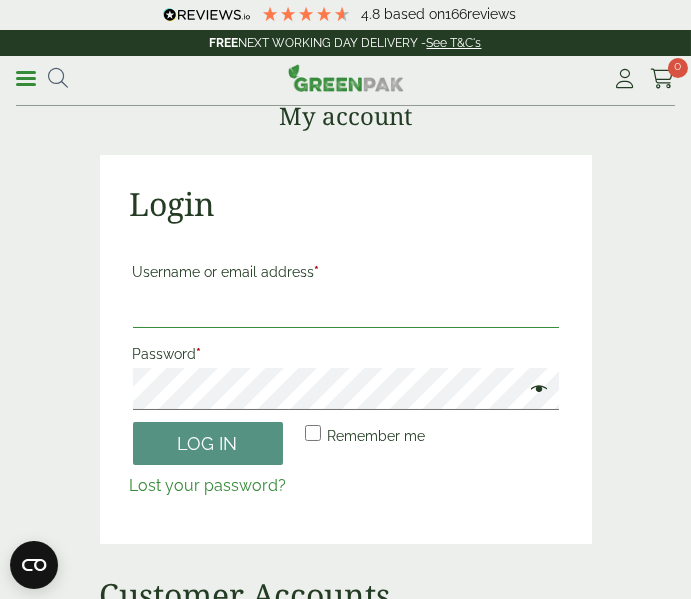 click on "Username or email address  *" at bounding box center [346, 307] 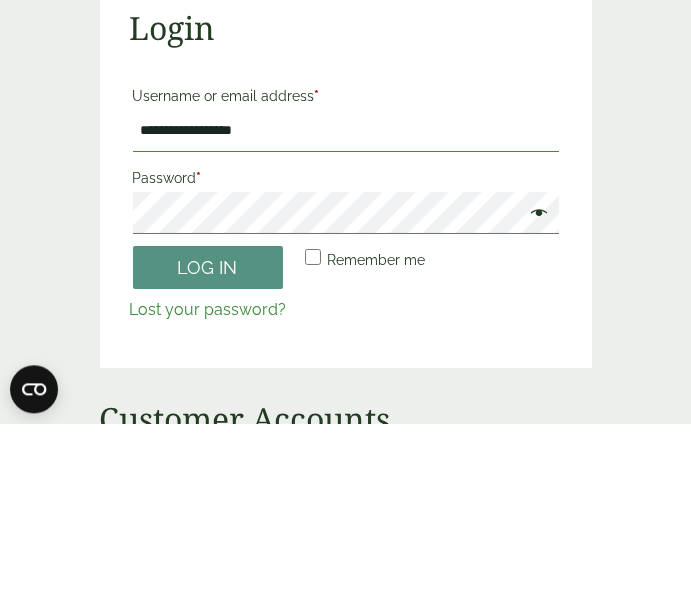 type on "**********" 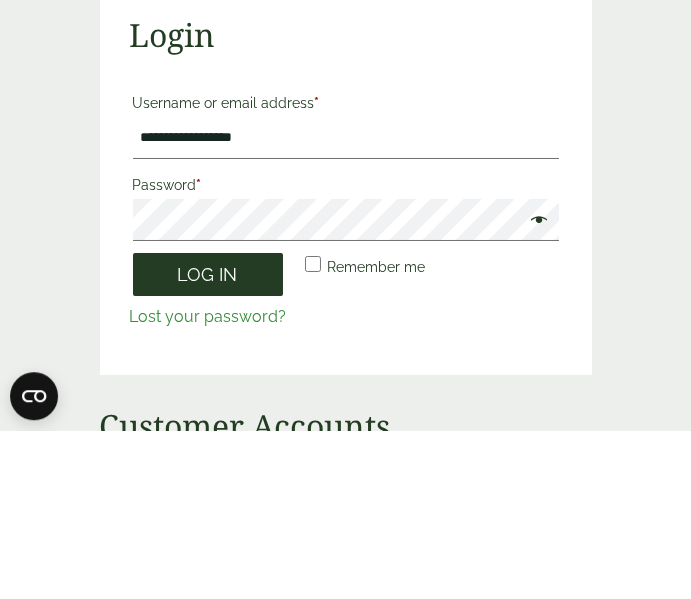 click on "Log in" at bounding box center [208, 443] 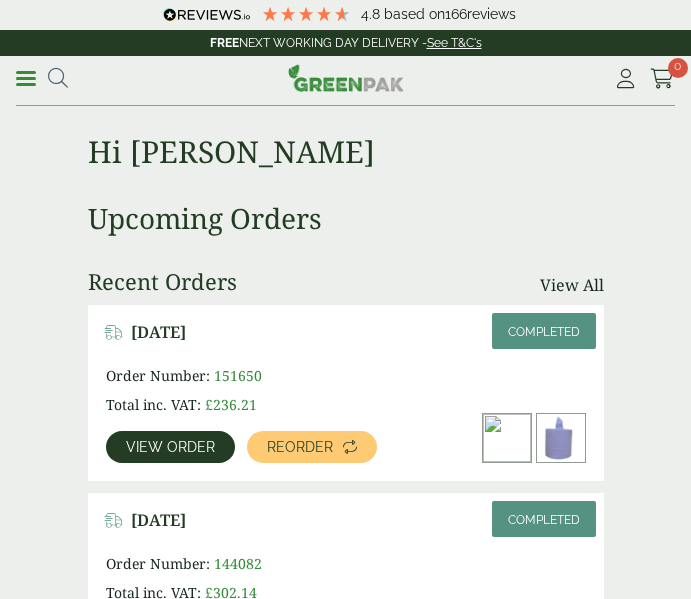 scroll, scrollTop: 0, scrollLeft: 0, axis: both 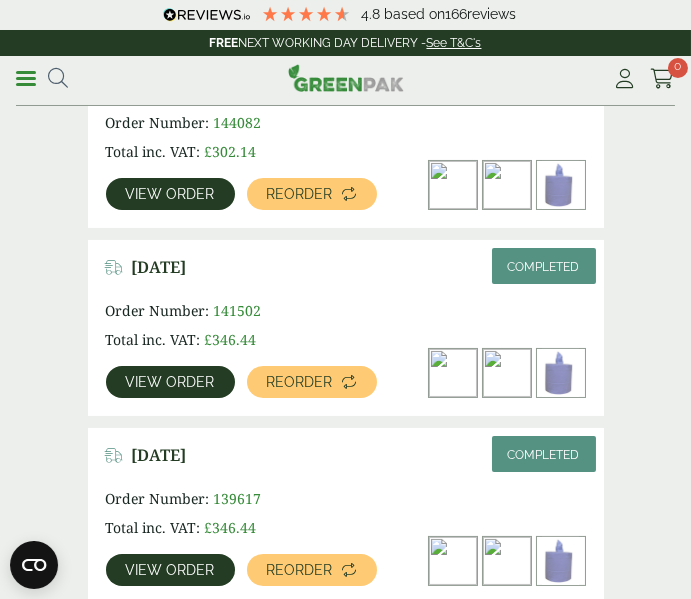 click on "View order" at bounding box center [170, 382] 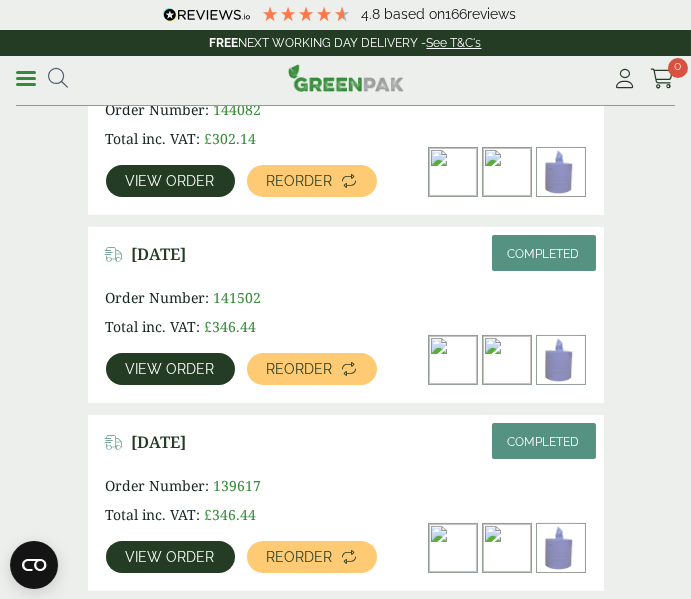 scroll, scrollTop: 593, scrollLeft: 0, axis: vertical 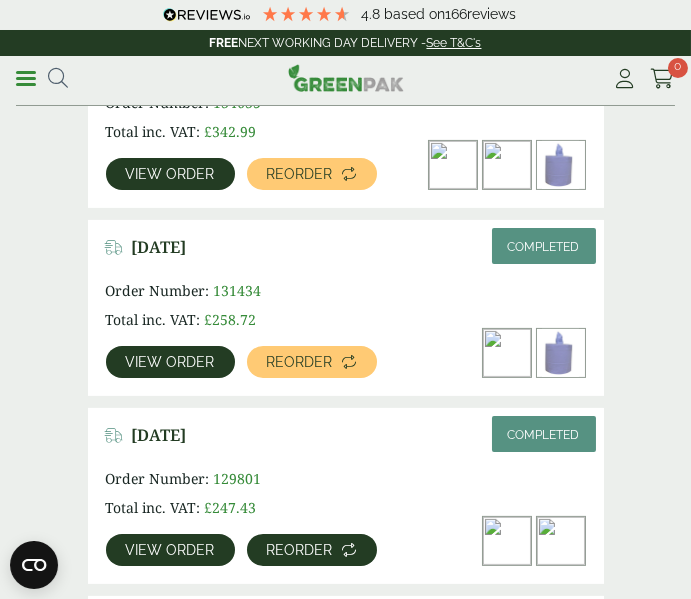 click on "Reorder" at bounding box center (300, 550) 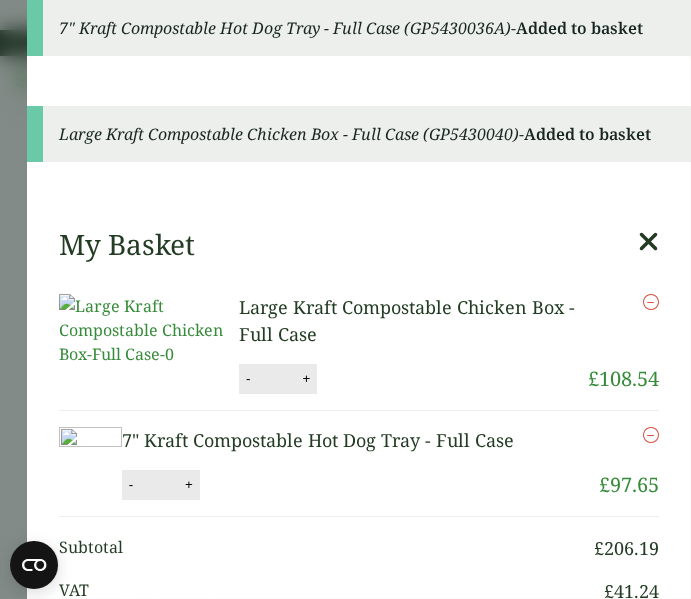 scroll, scrollTop: 1025, scrollLeft: 0, axis: vertical 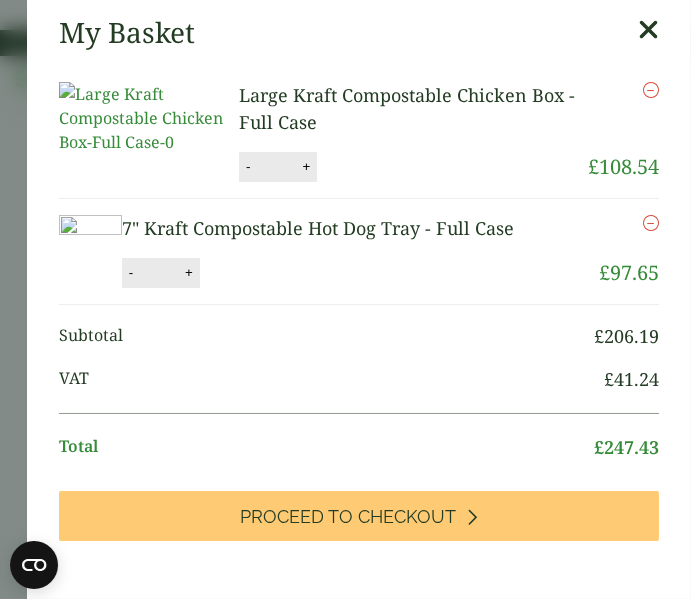 click at bounding box center (648, 30) 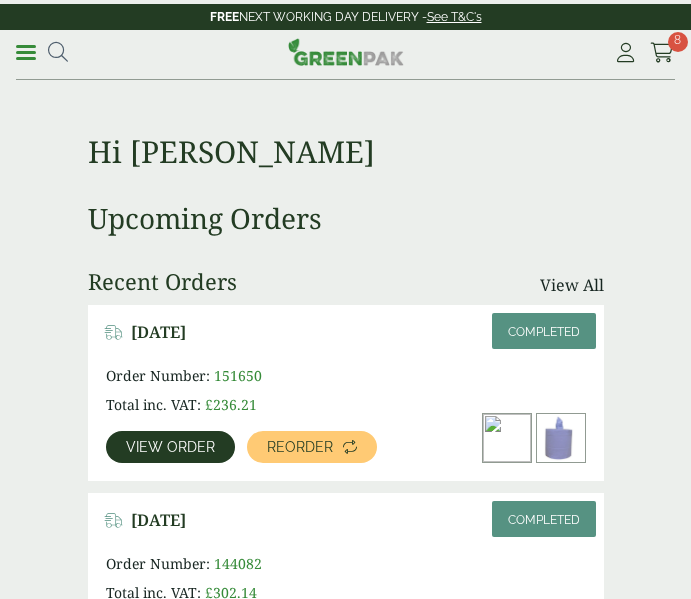 scroll, scrollTop: 0, scrollLeft: 0, axis: both 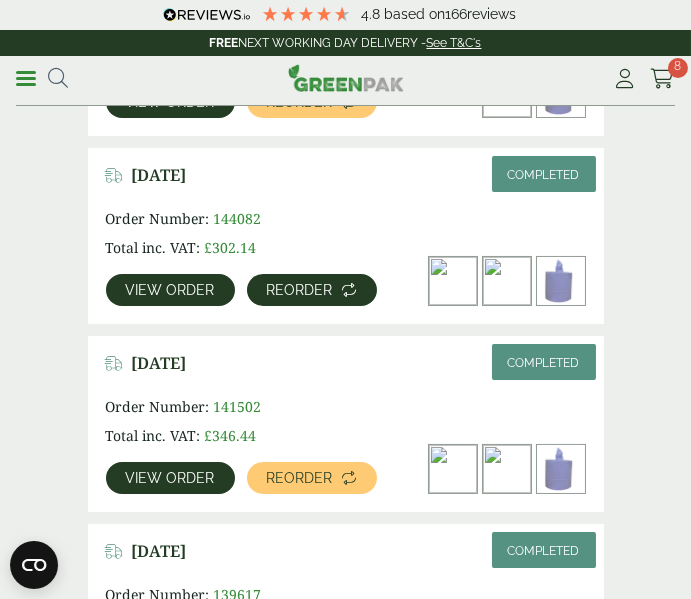click on "Reorder" at bounding box center [300, 290] 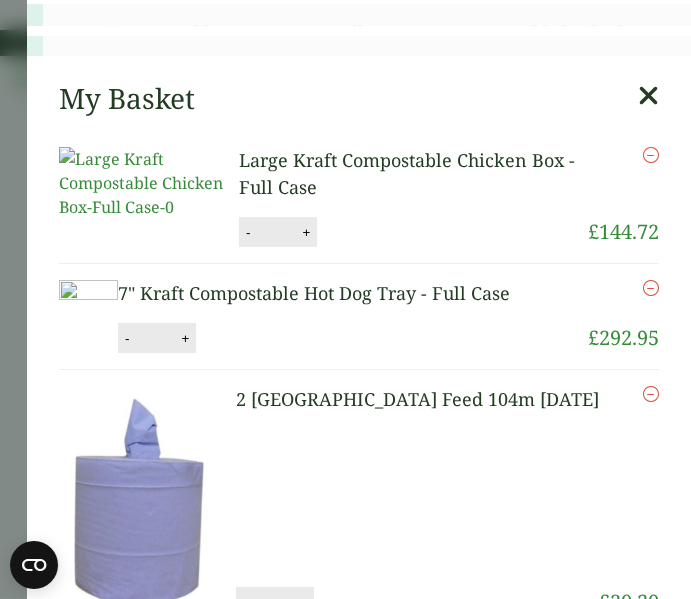 scroll, scrollTop: 0, scrollLeft: 0, axis: both 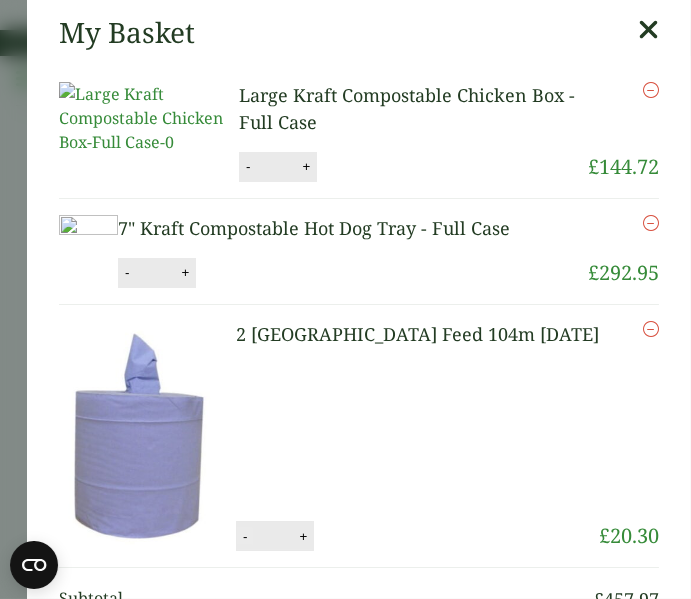 click on "-" at bounding box center (245, 536) 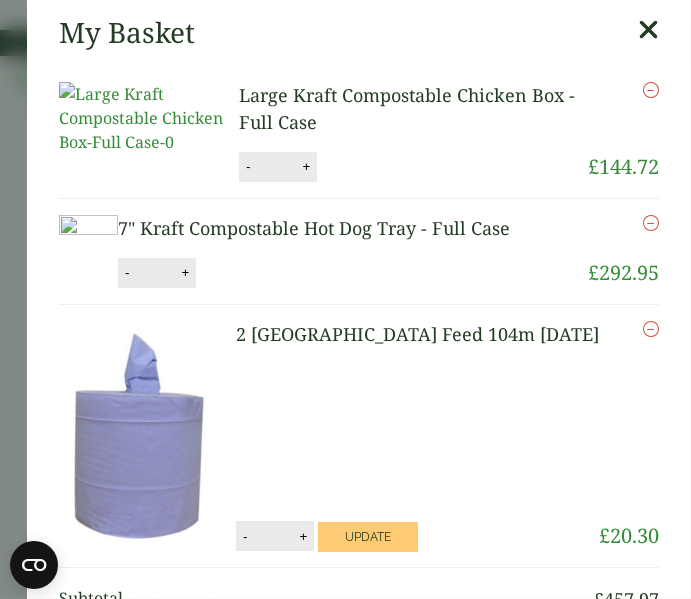 click on "+" at bounding box center (306, 166) 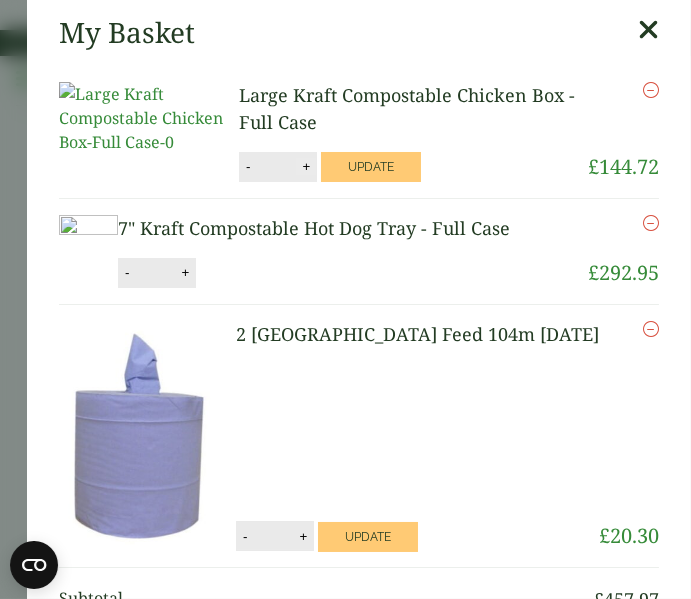 click on "+" at bounding box center [306, 166] 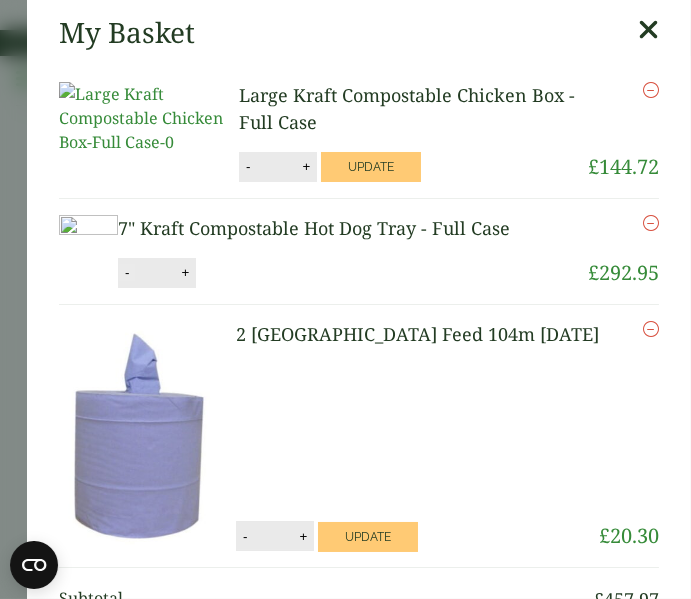 click on "-" at bounding box center [127, 272] 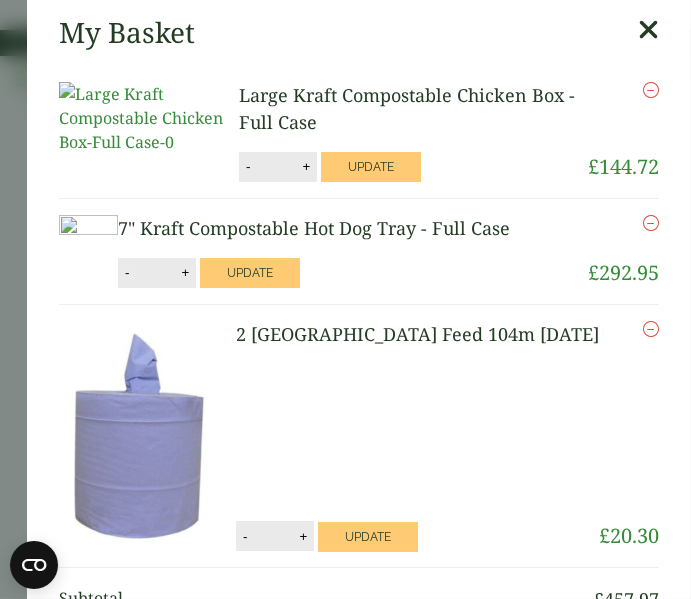 click on "-" at bounding box center [127, 272] 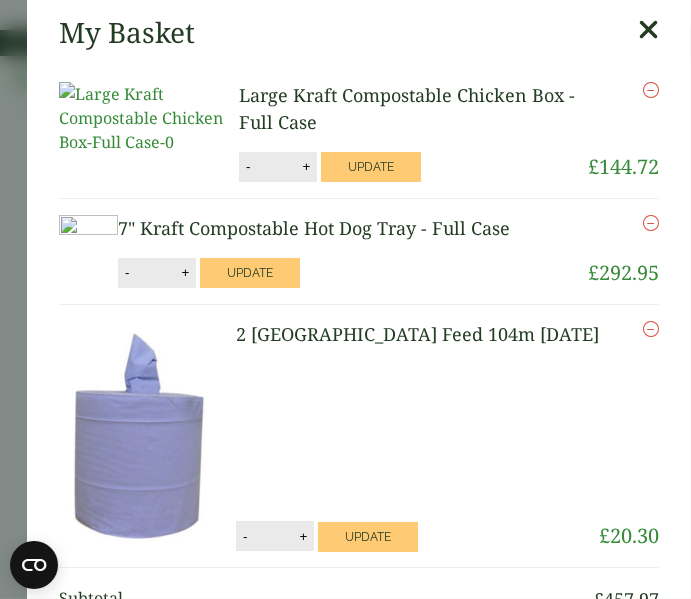 click at bounding box center [88, 234] 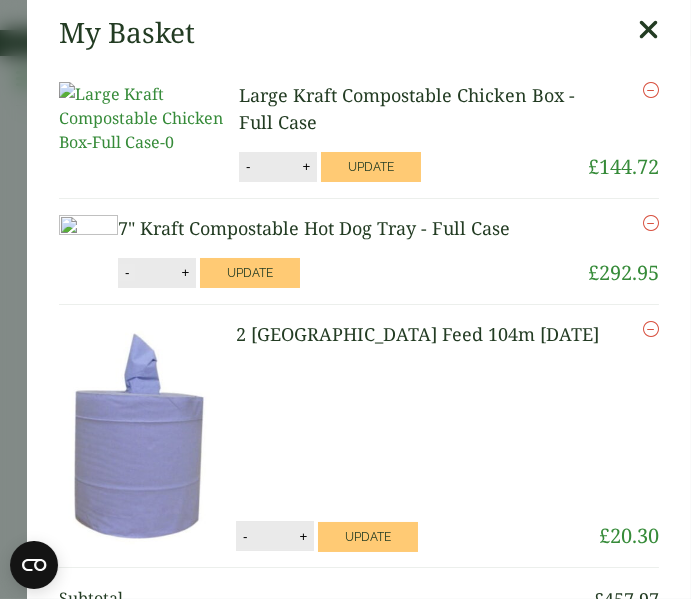 click on "-" at bounding box center [127, 272] 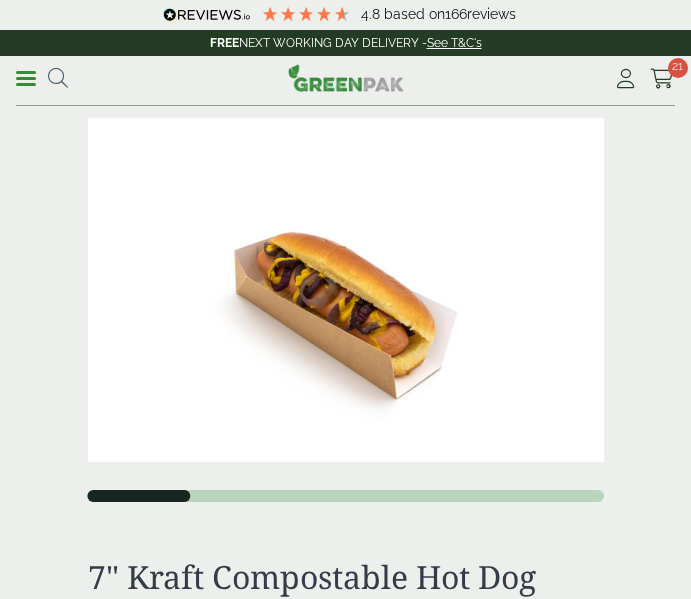 scroll, scrollTop: 0, scrollLeft: 0, axis: both 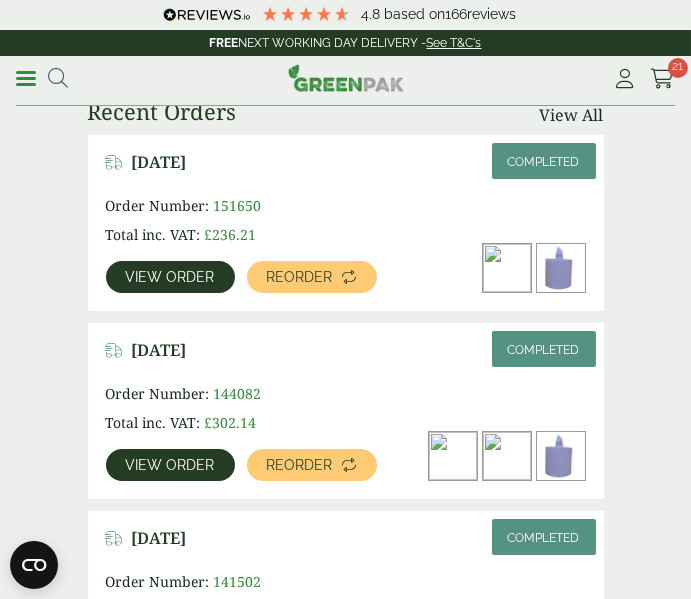 click on "Reorder" at bounding box center (300, 653) 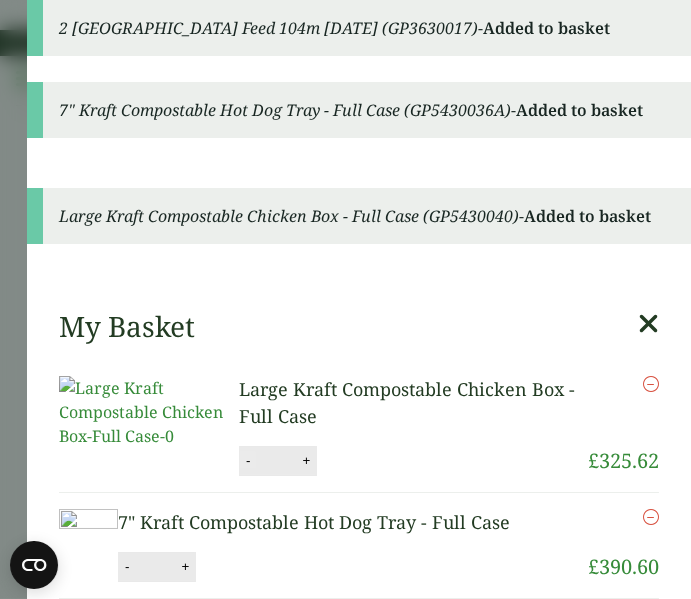 click on "-" at bounding box center [248, 460] 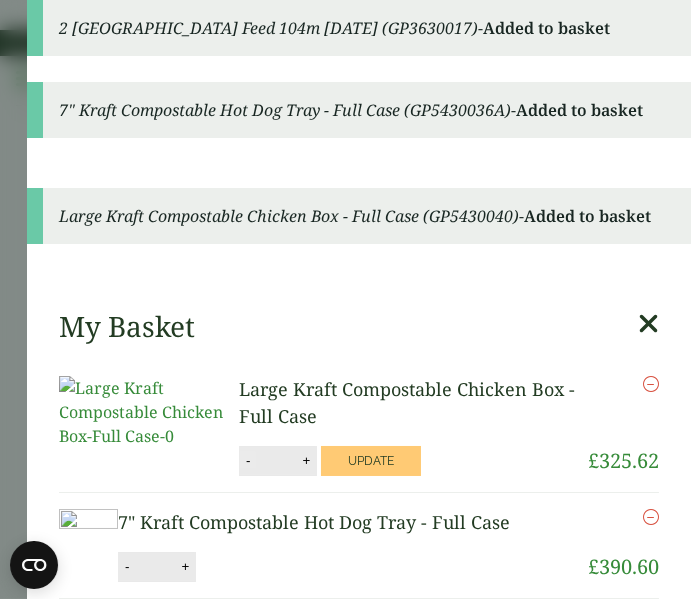 click on "-" at bounding box center [248, 460] 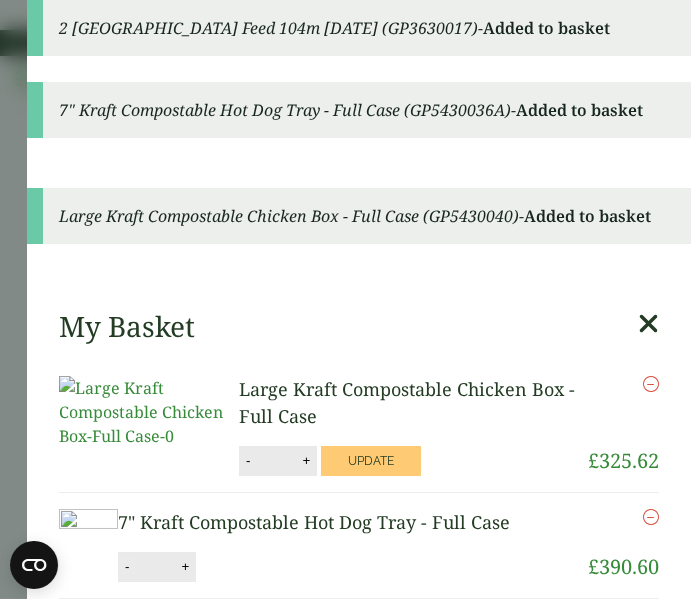 click on "-" at bounding box center (127, 566) 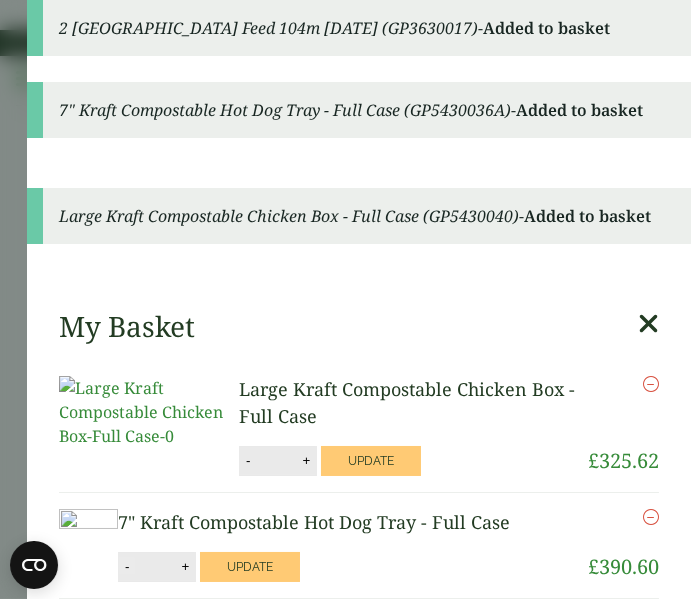 click on "-" at bounding box center [127, 566] 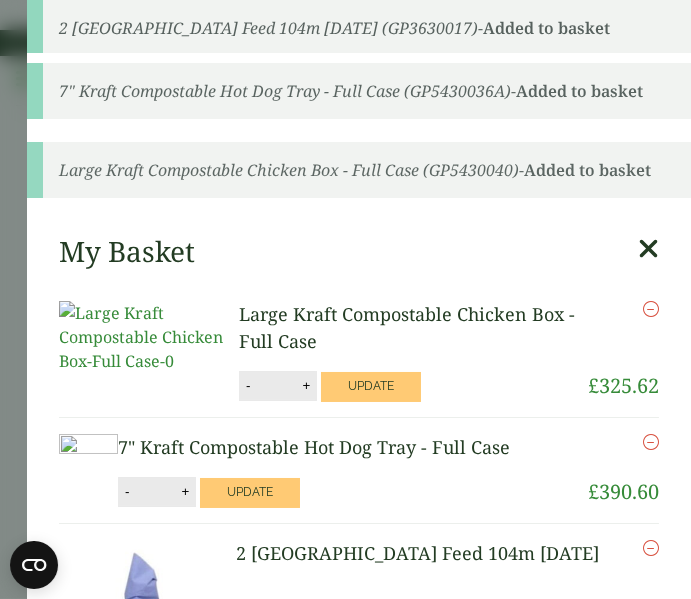 click at bounding box center [147, 655] 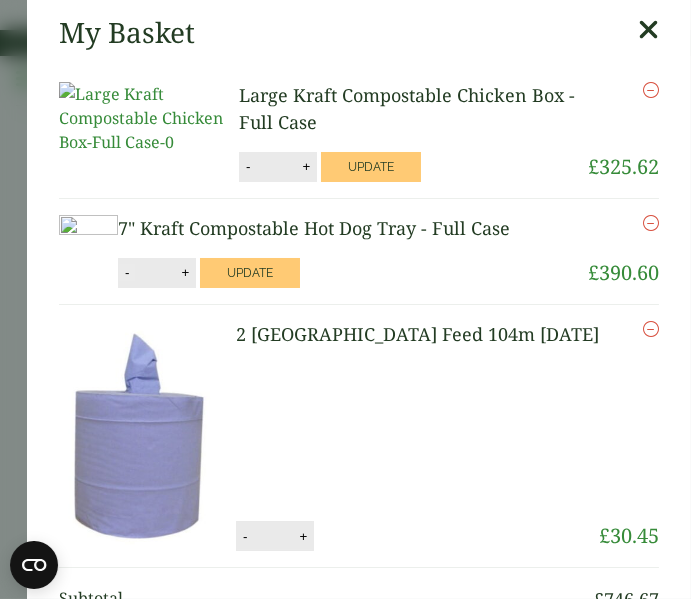 click on "-" at bounding box center (127, 272) 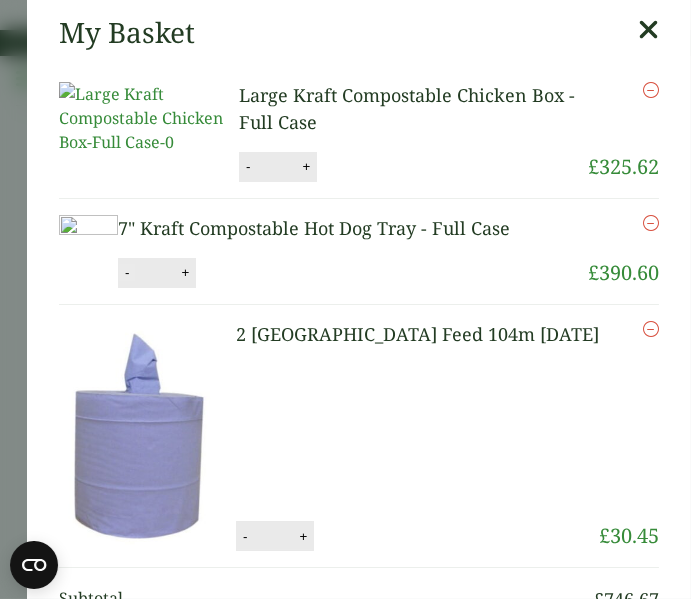 click on "-" at bounding box center [127, 272] 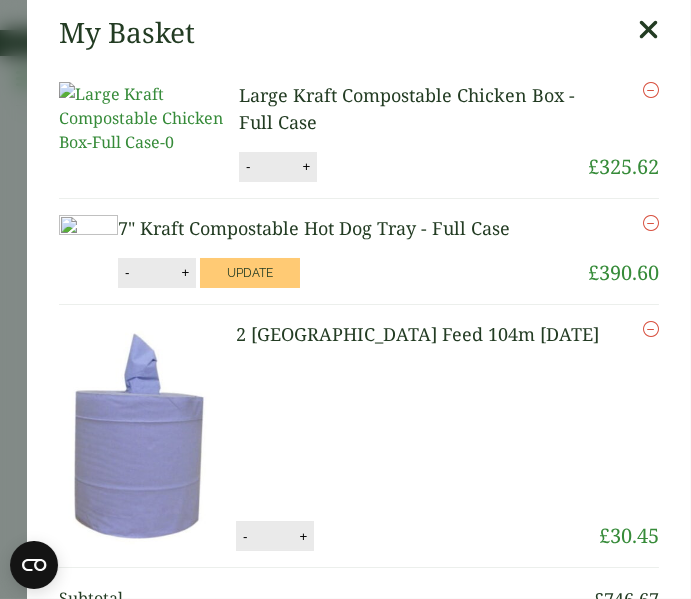 click on "-" at bounding box center [127, 272] 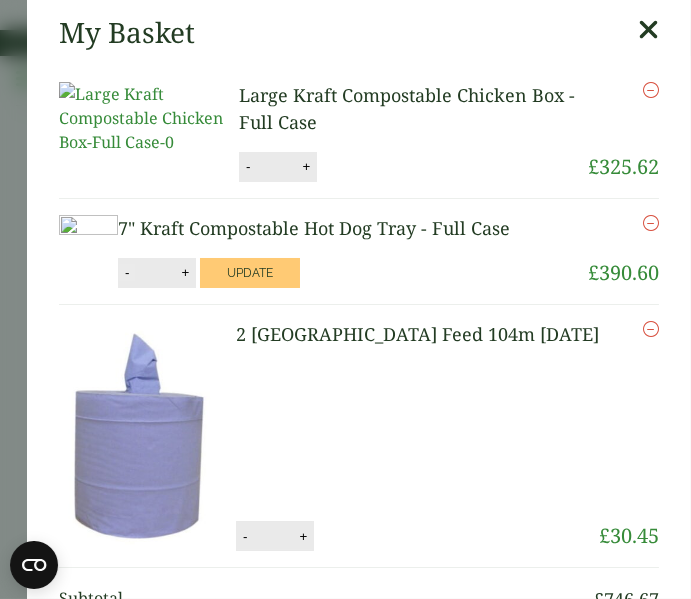 click on "-" at bounding box center (127, 272) 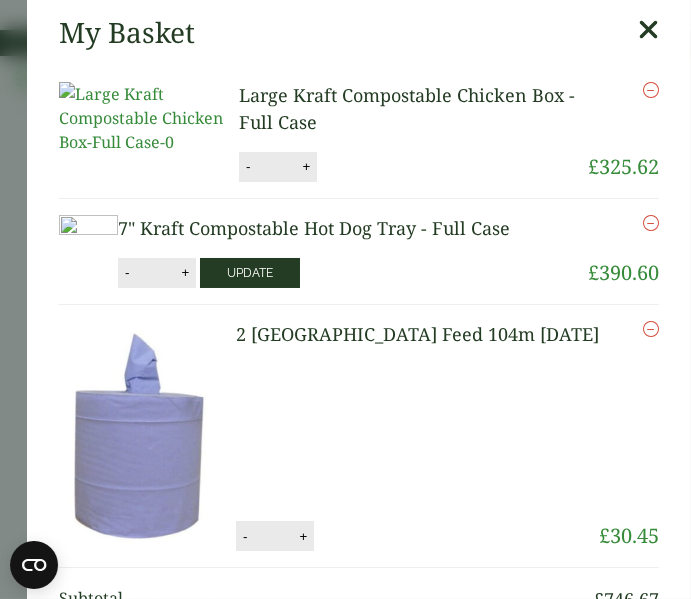 click on "Update" at bounding box center [250, 273] 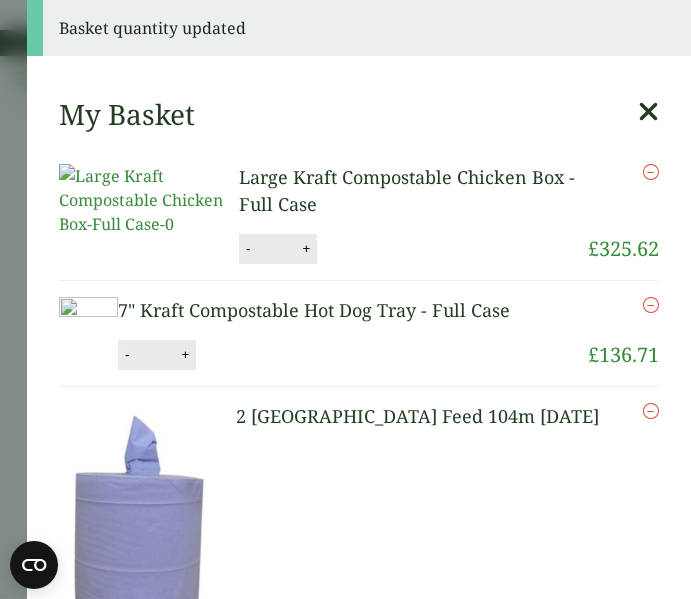 click on "-" at bounding box center (127, 354) 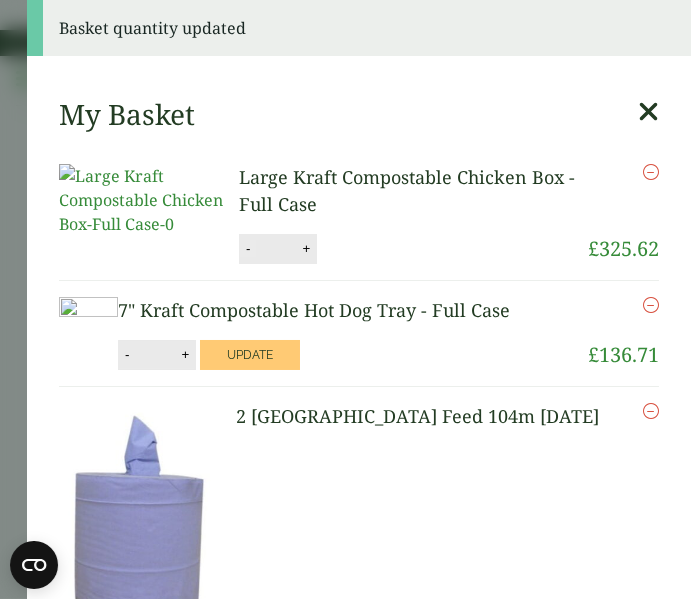 click on "-" at bounding box center [248, 248] 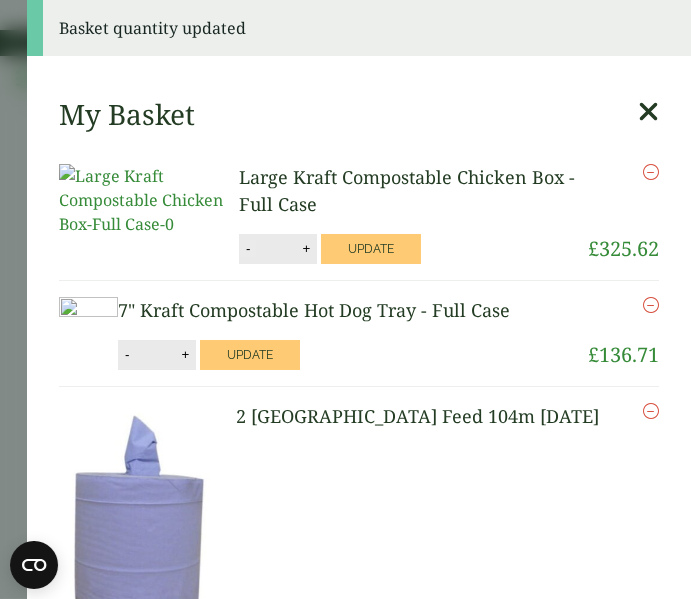 click on "-" at bounding box center [248, 248] 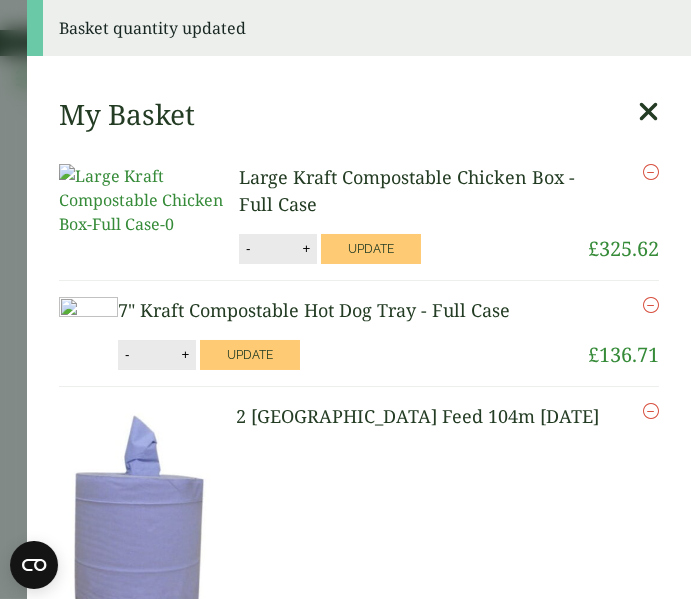 click on "+" at bounding box center [306, 248] 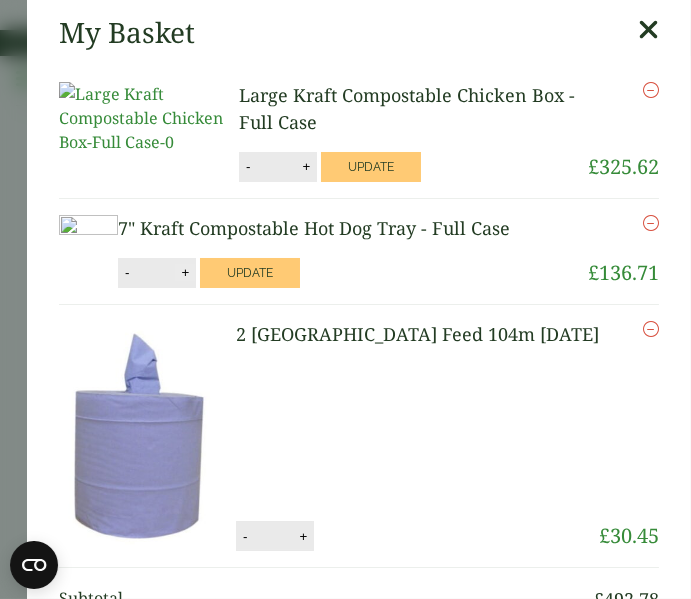 click on "+" at bounding box center [185, 272] 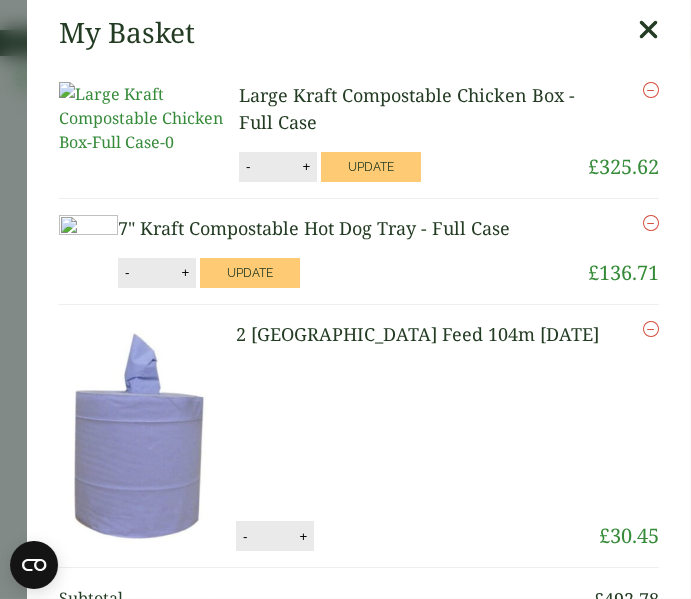 click on "+" at bounding box center (185, 272) 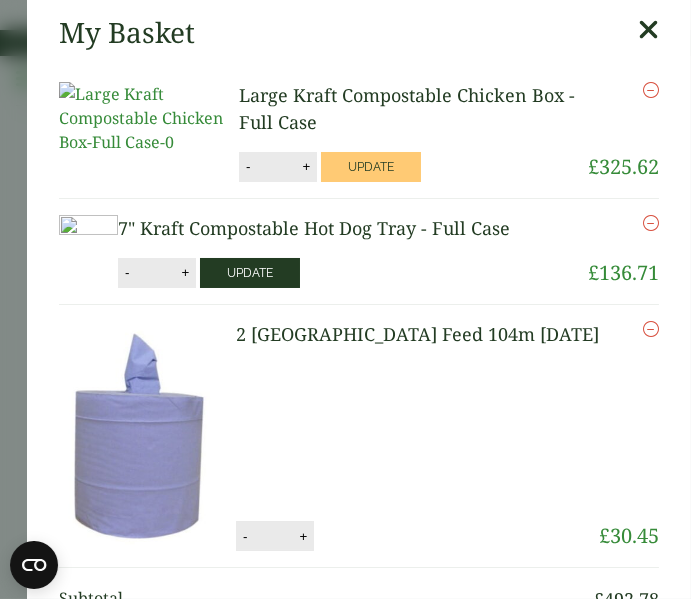 click on "Update" at bounding box center [250, 273] 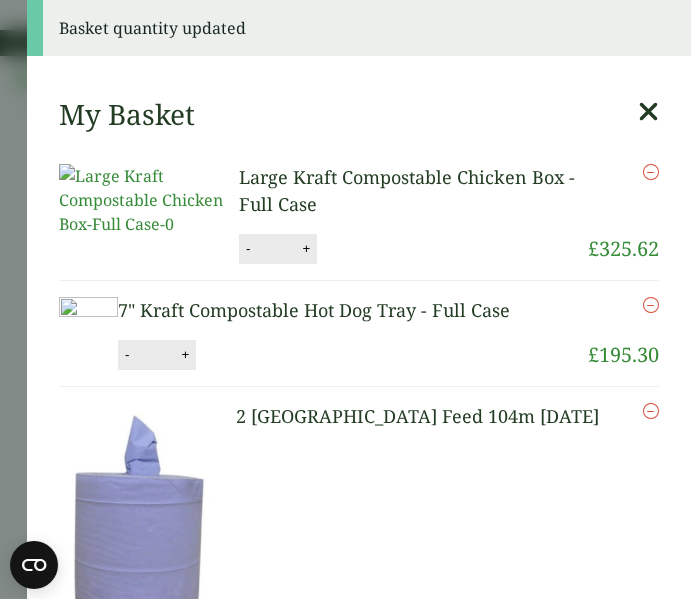 click on "-" at bounding box center [248, 248] 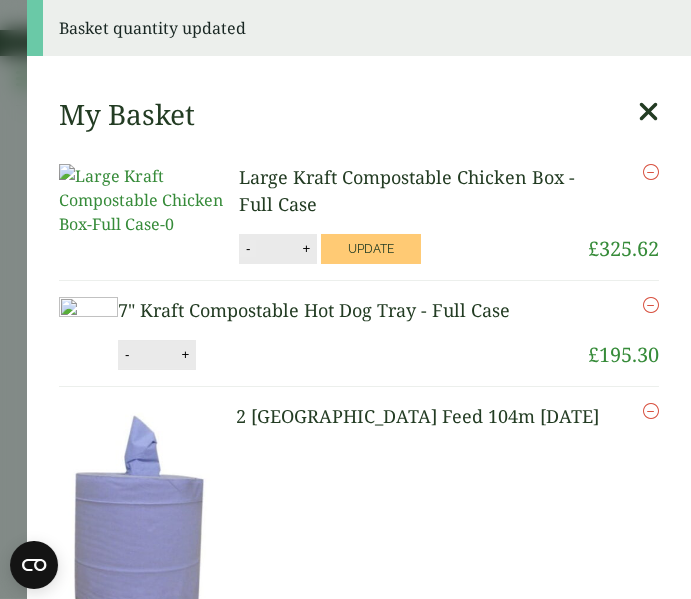 click on "-" at bounding box center [248, 248] 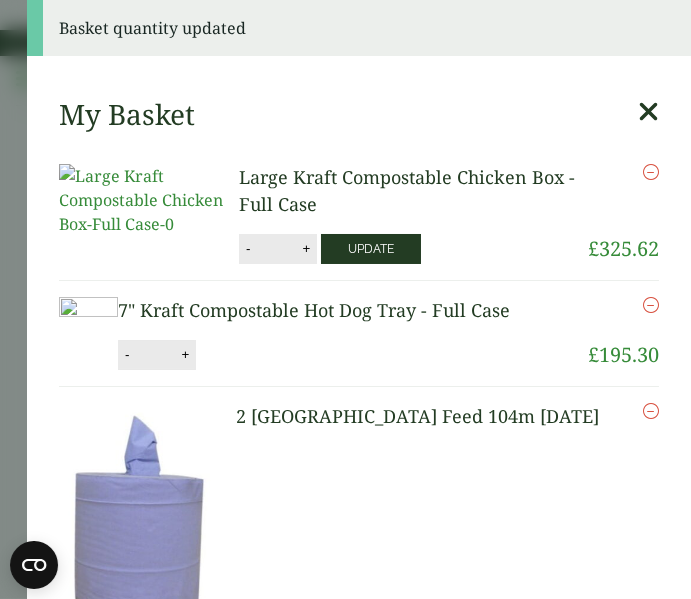 click on "Update" at bounding box center [371, 249] 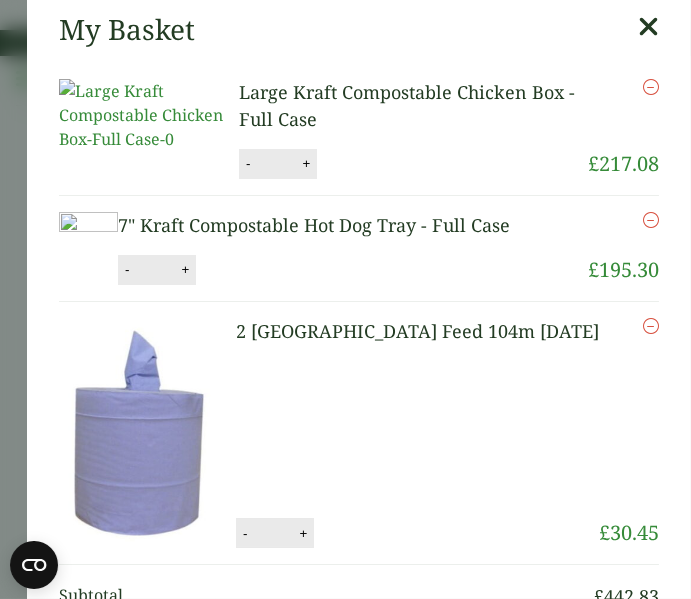 scroll, scrollTop: 0, scrollLeft: 0, axis: both 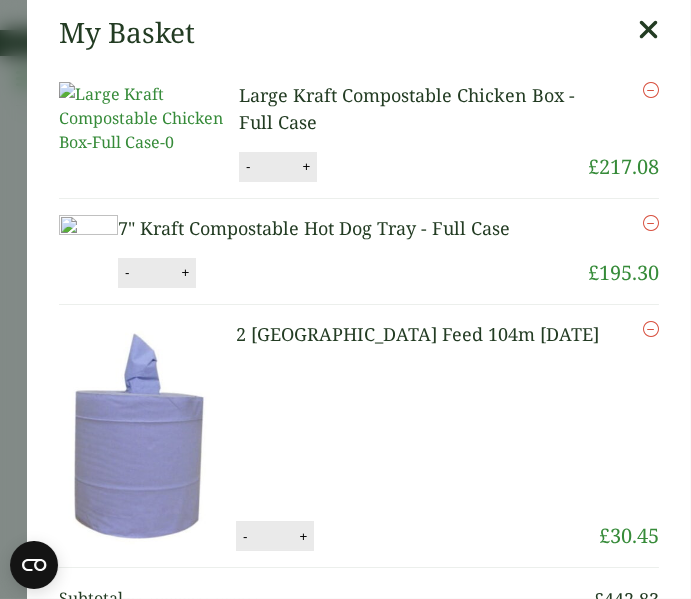 click at bounding box center (648, 30) 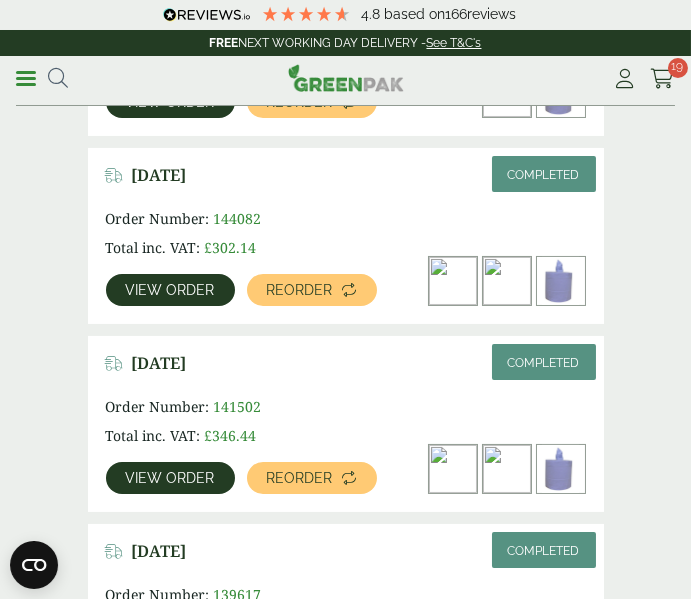 click on "Reorder" at bounding box center (300, 478) 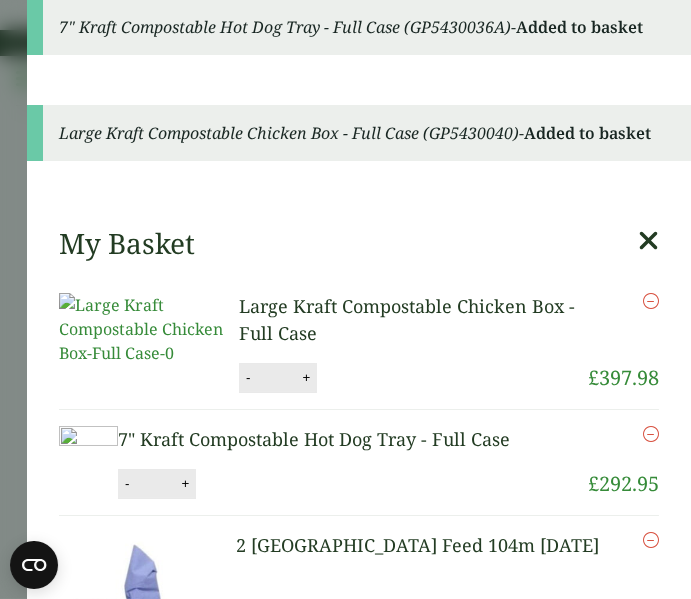 scroll, scrollTop: 0, scrollLeft: 0, axis: both 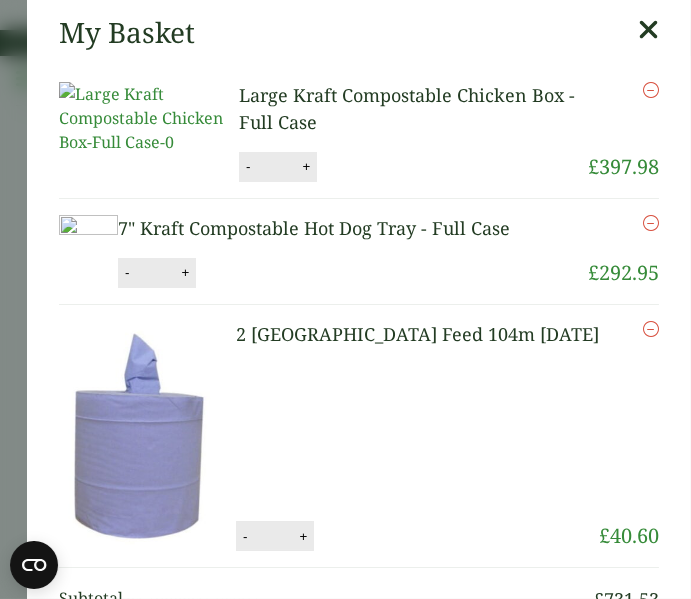 click at bounding box center [648, 30] 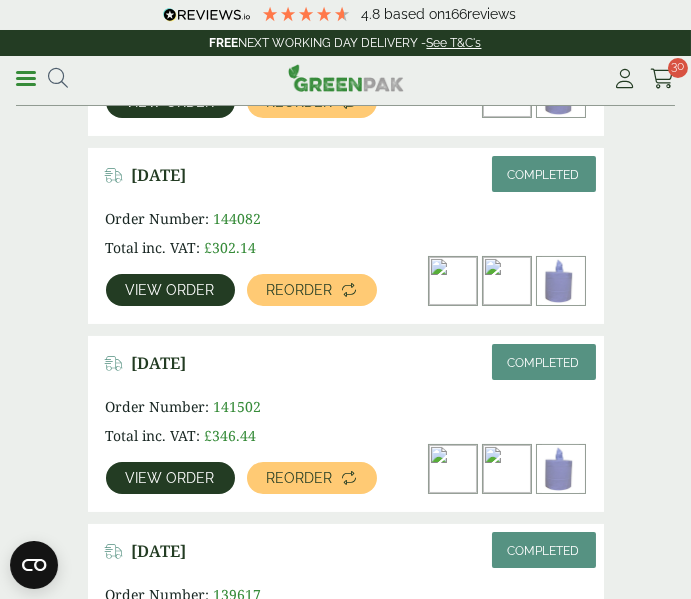 click at bounding box center (662, 79) 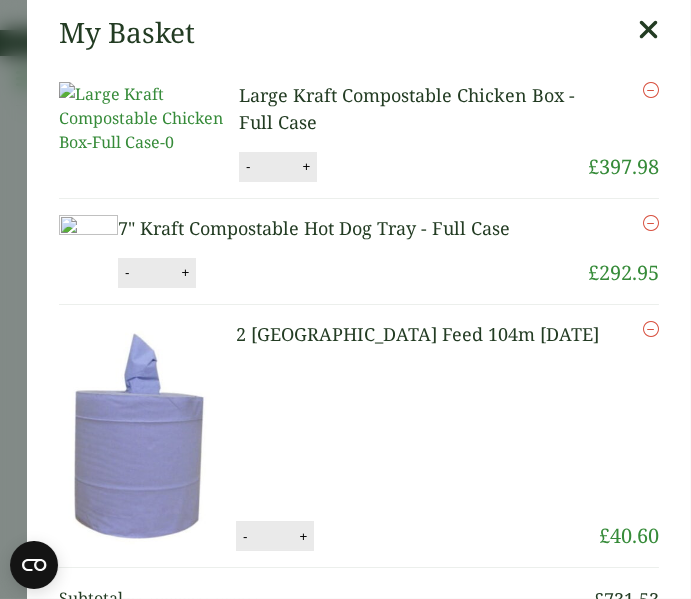 click at bounding box center [648, 30] 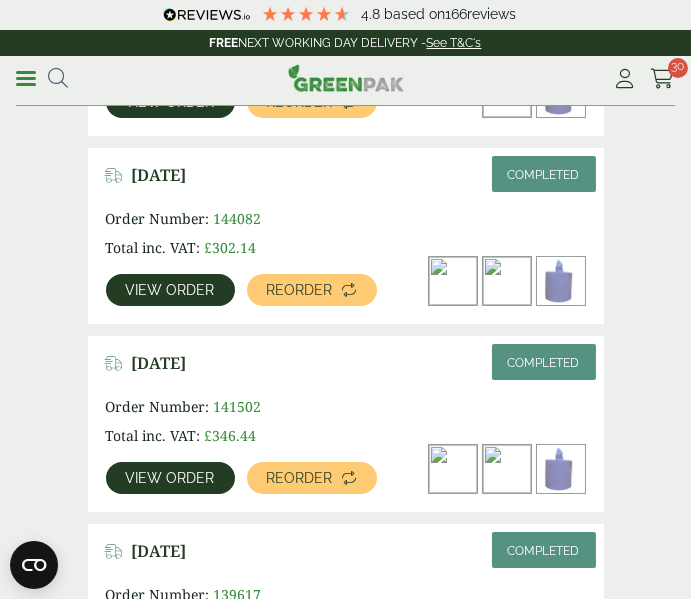 click at bounding box center [662, 79] 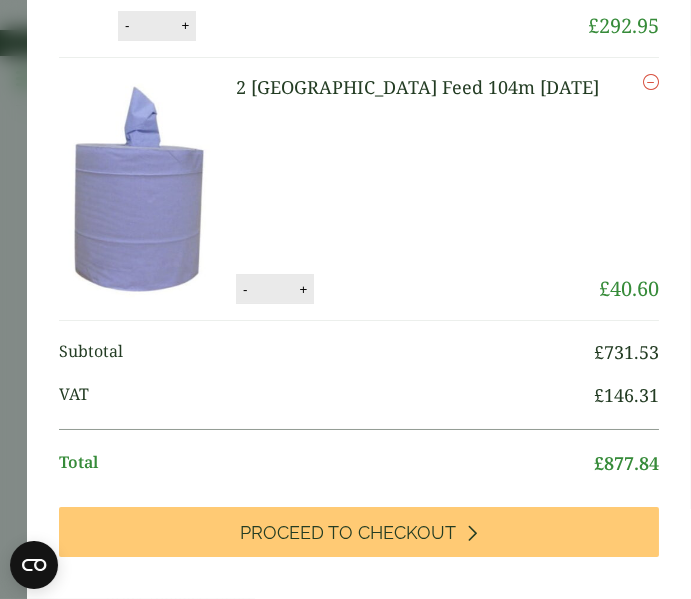 scroll, scrollTop: 0, scrollLeft: 0, axis: both 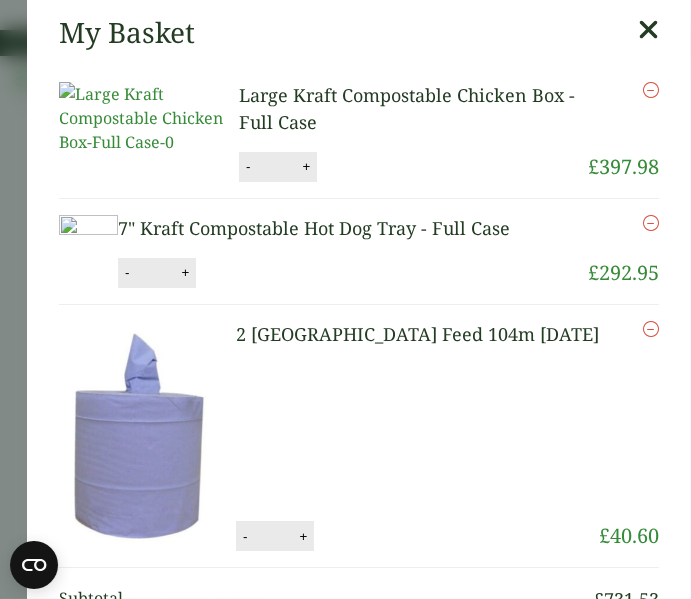 click at bounding box center [651, 90] 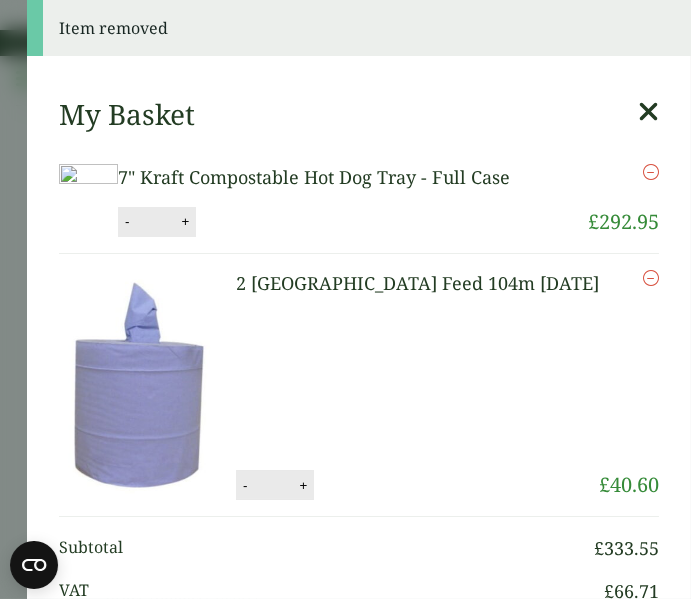 click on "Remove" at bounding box center (604, 185) 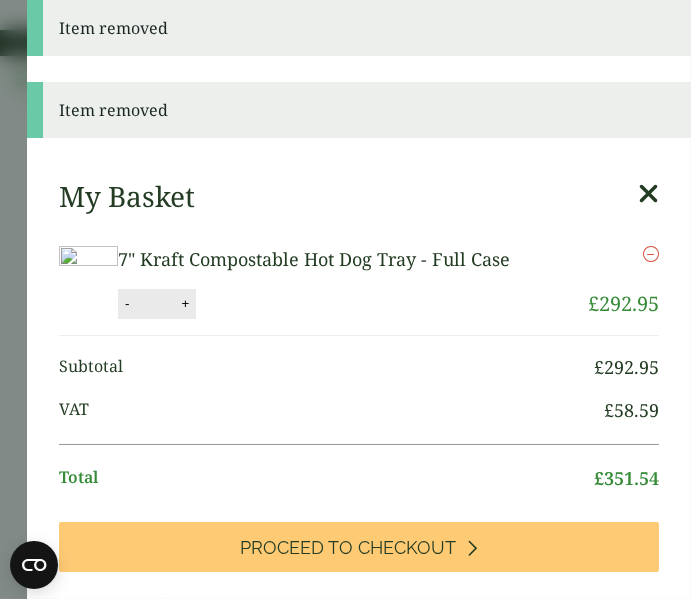 click at bounding box center (651, 254) 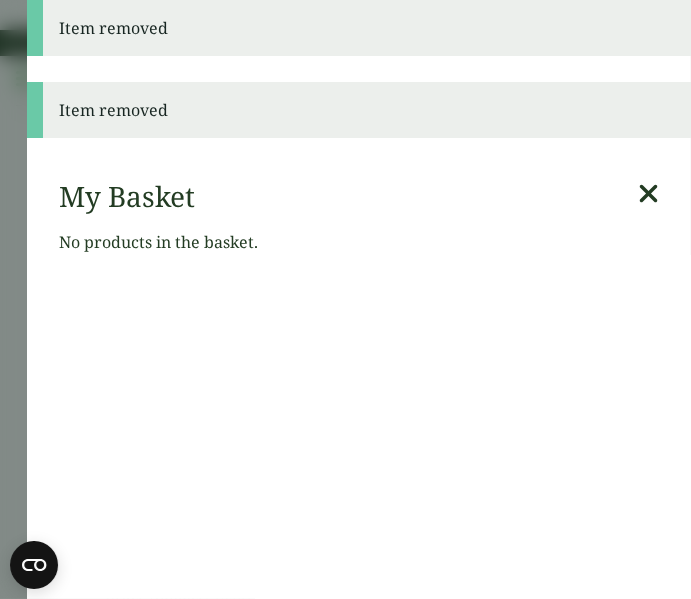 click at bounding box center (648, 194) 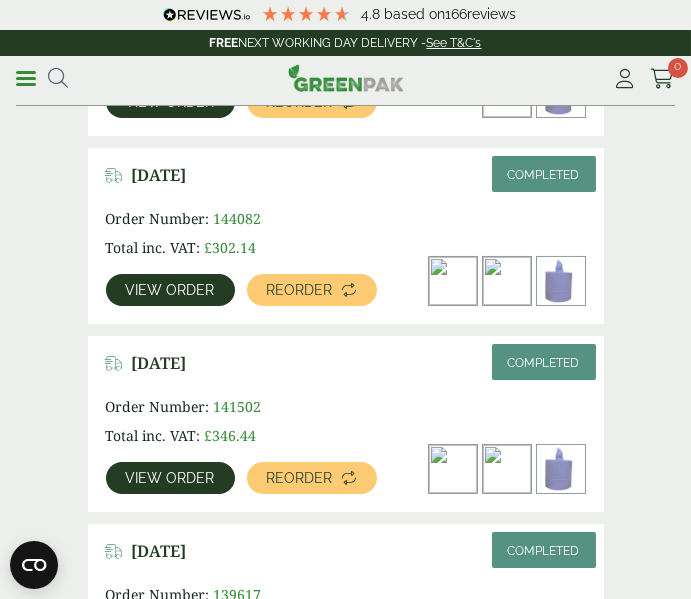 click on "Reorder" at bounding box center [312, 290] 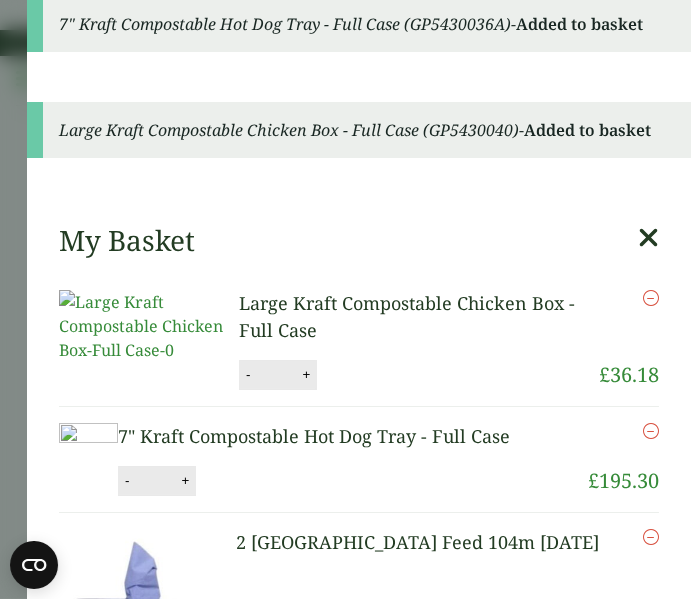 scroll, scrollTop: 67, scrollLeft: 0, axis: vertical 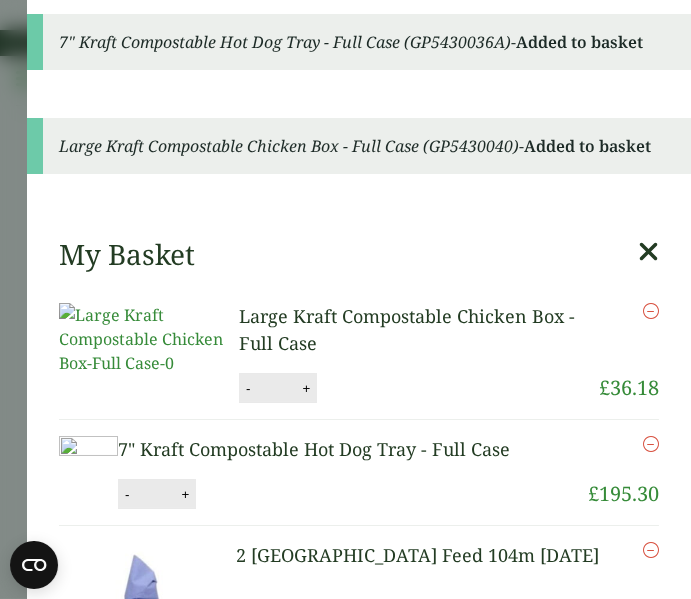 click on "- * +" at bounding box center (278, 388) 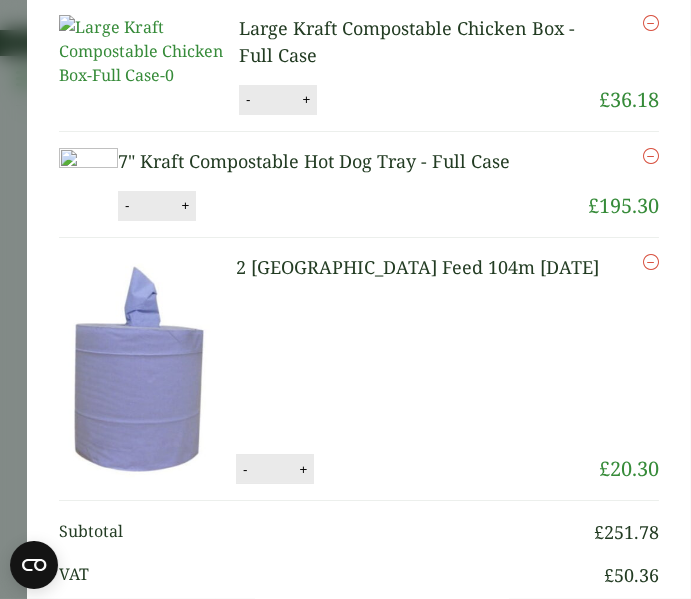 scroll, scrollTop: 36, scrollLeft: 0, axis: vertical 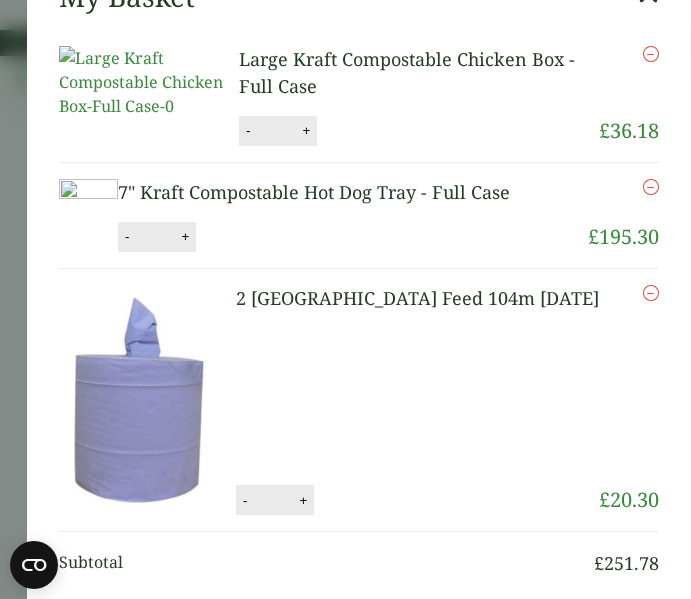 click on "+" at bounding box center (306, 130) 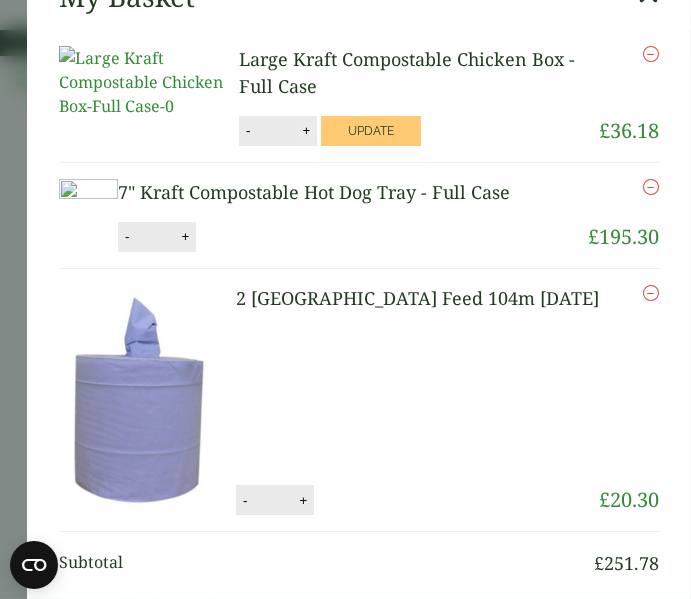 click on "+" at bounding box center (306, 130) 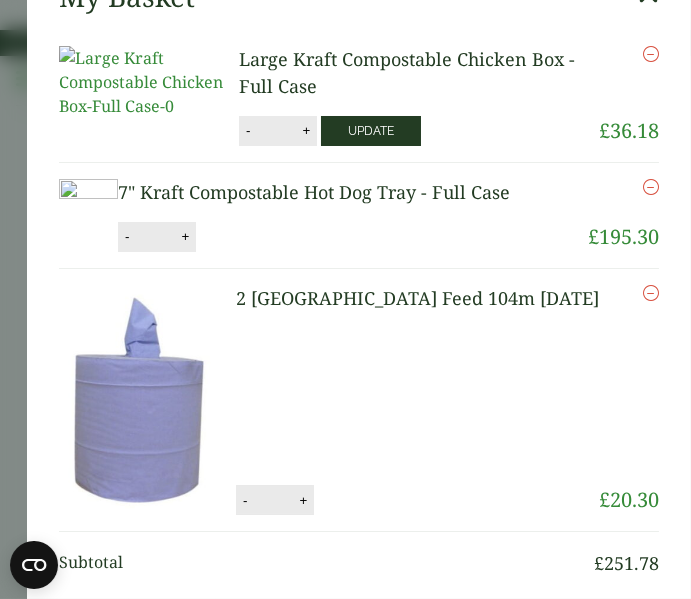 click on "Update" at bounding box center [371, 131] 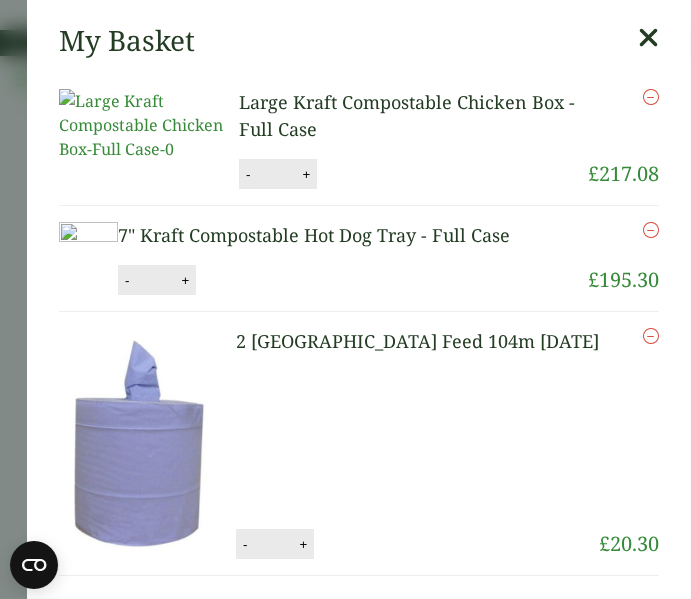 scroll, scrollTop: 0, scrollLeft: 0, axis: both 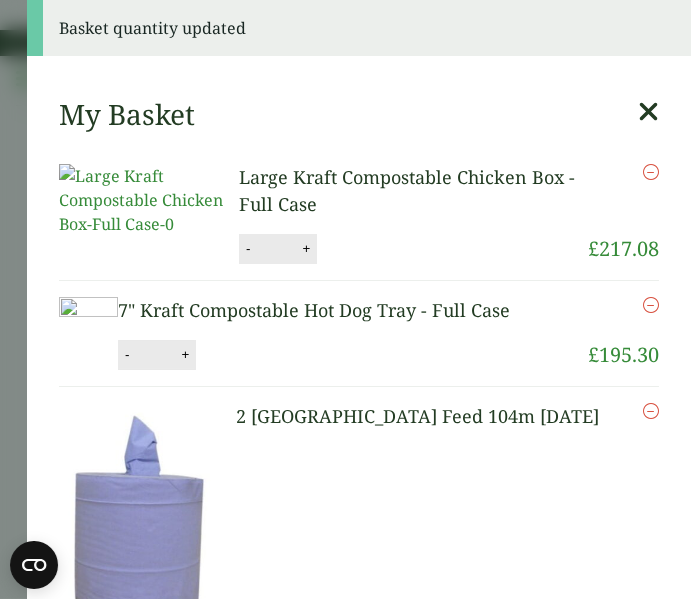 click on "**" at bounding box center (155, 355) 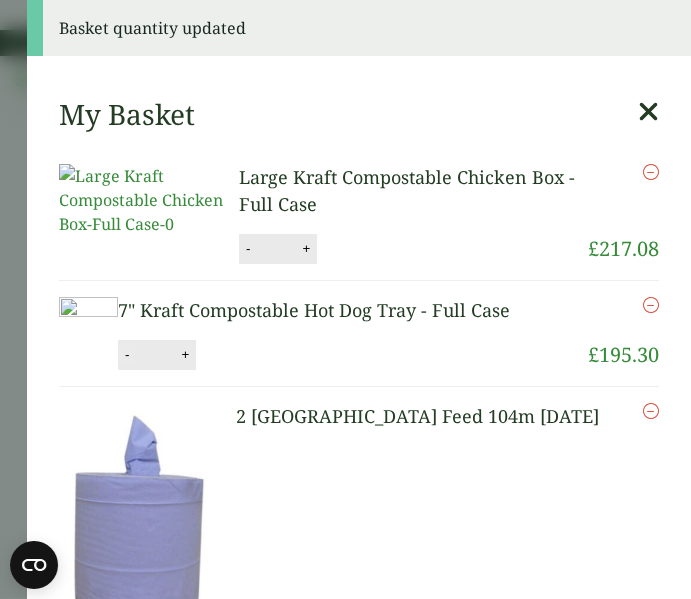 click on "**" at bounding box center [155, 355] 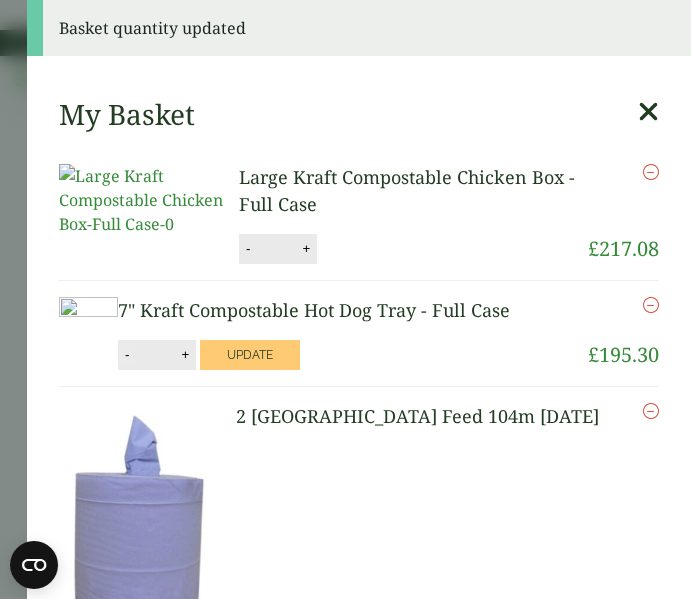 click on "-" at bounding box center (127, 354) 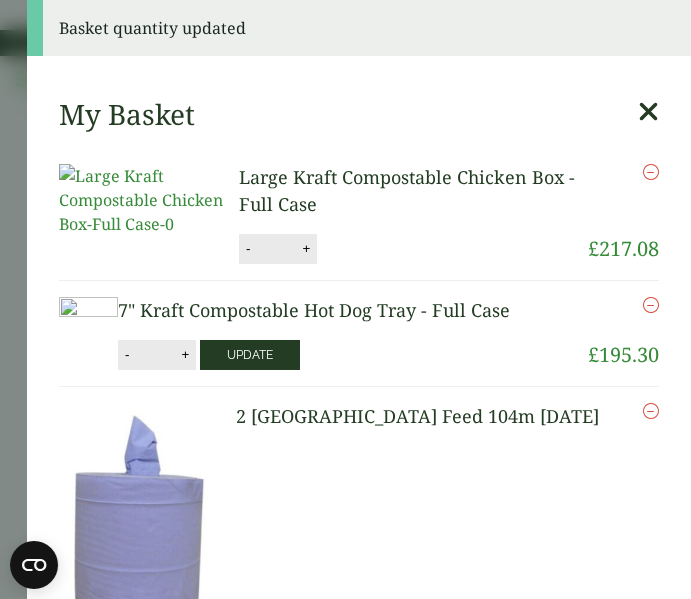 click on "Update" at bounding box center [250, 355] 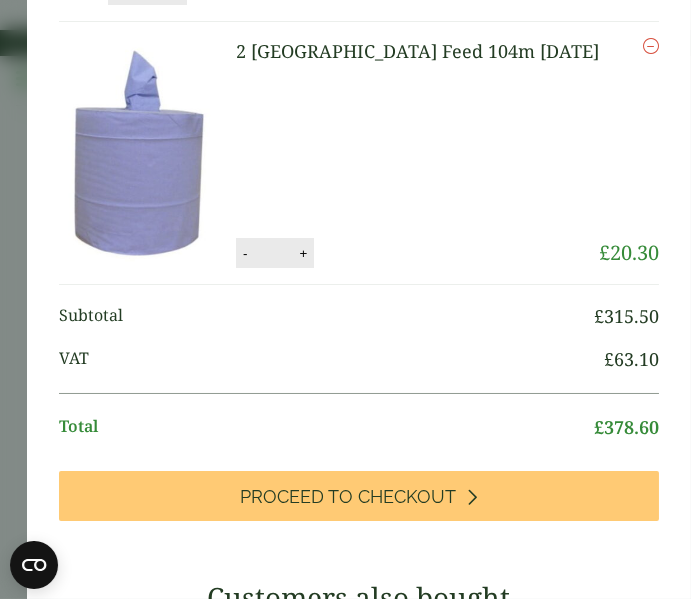 scroll, scrollTop: 379, scrollLeft: 0, axis: vertical 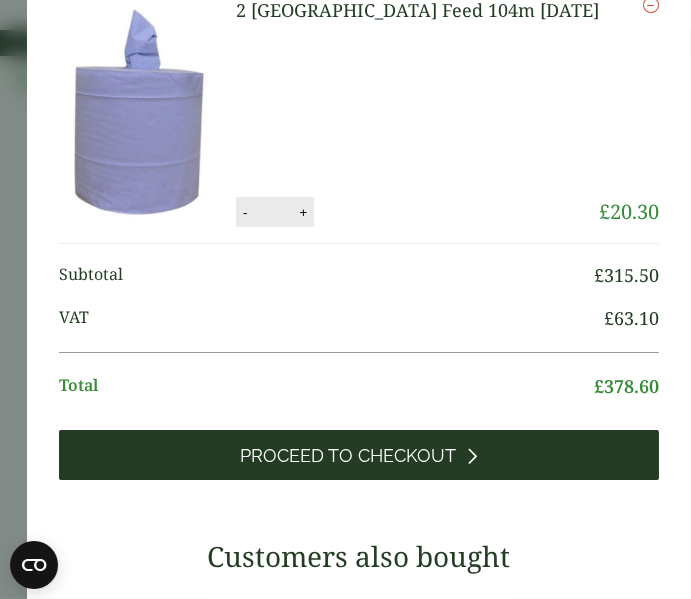 click on "Proceed to Checkout" at bounding box center (349, 456) 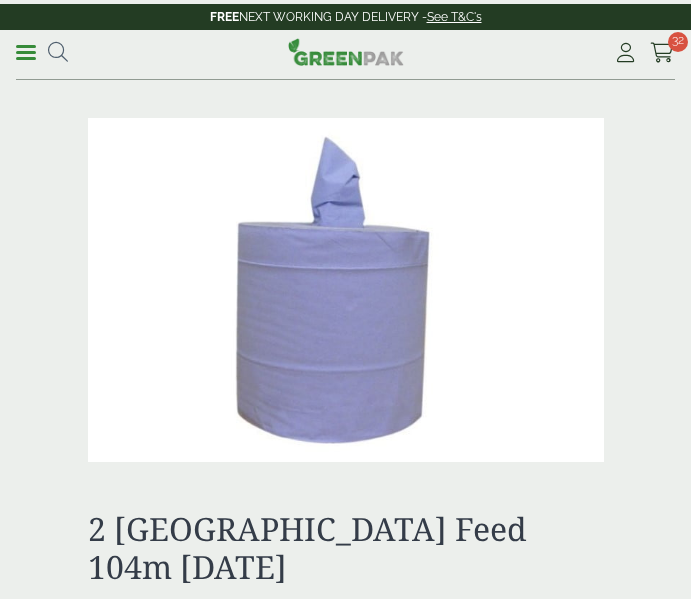 scroll, scrollTop: 0, scrollLeft: 0, axis: both 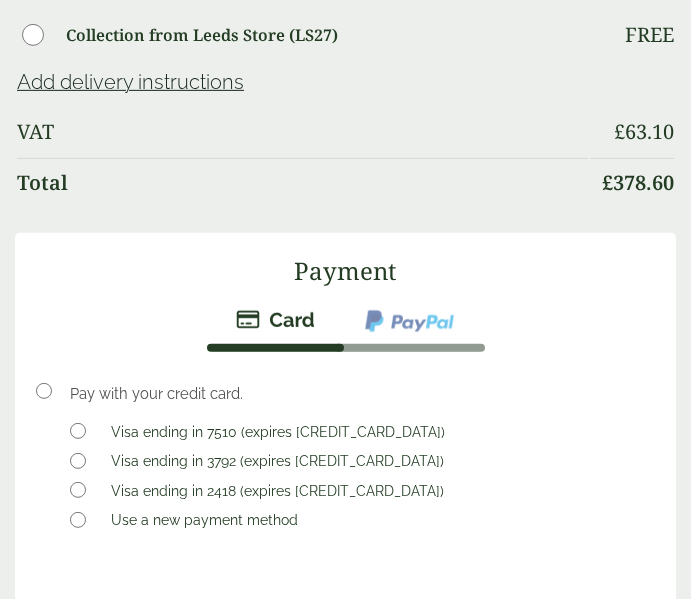 click on "Visa ending in 2418 (expires [CREDIT_CARD_DATA])" at bounding box center [358, 491] 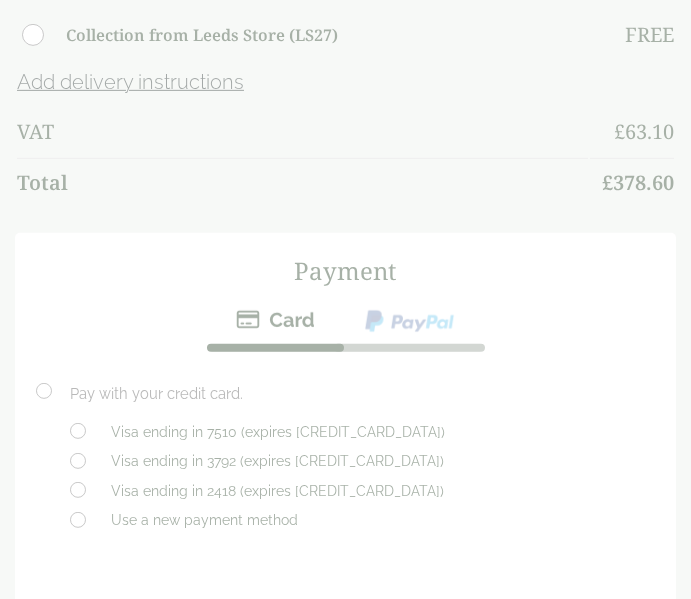 scroll, scrollTop: 2160, scrollLeft: 0, axis: vertical 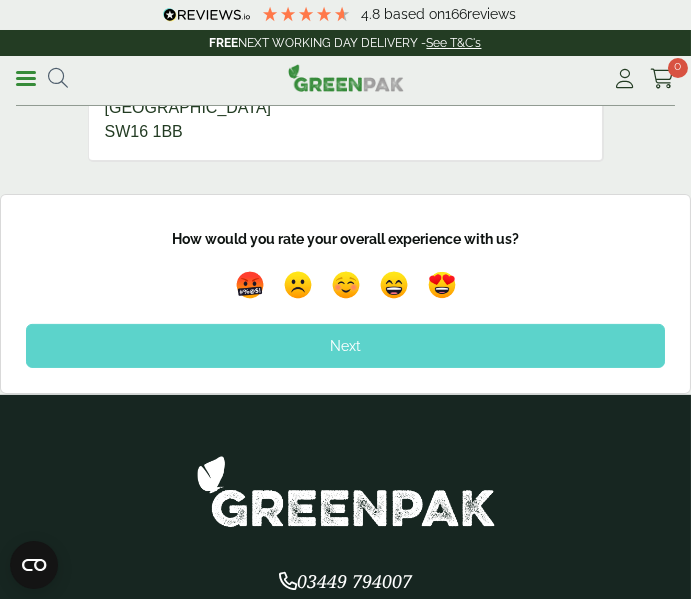 click on "Next" at bounding box center [345, 346] 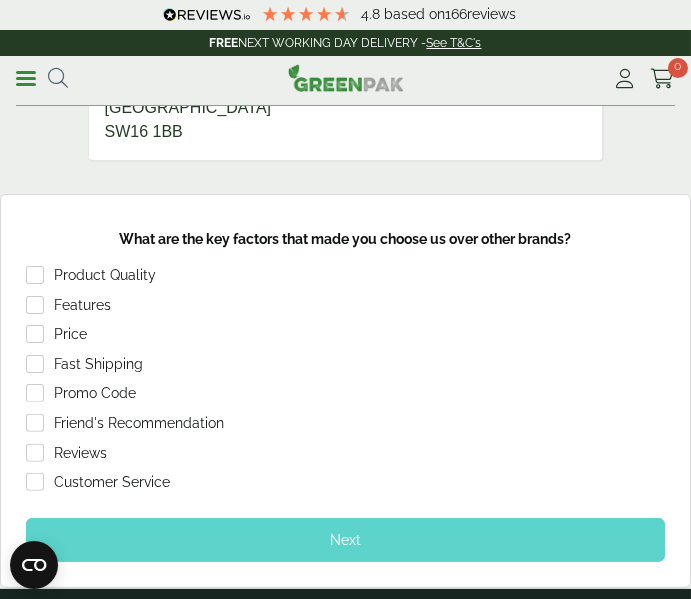 click on "Next" at bounding box center [345, 540] 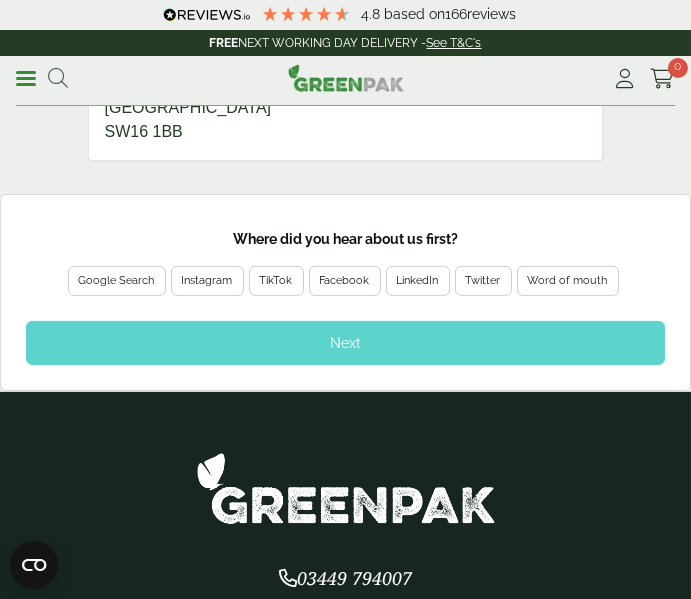 click on "Next" at bounding box center (345, 343) 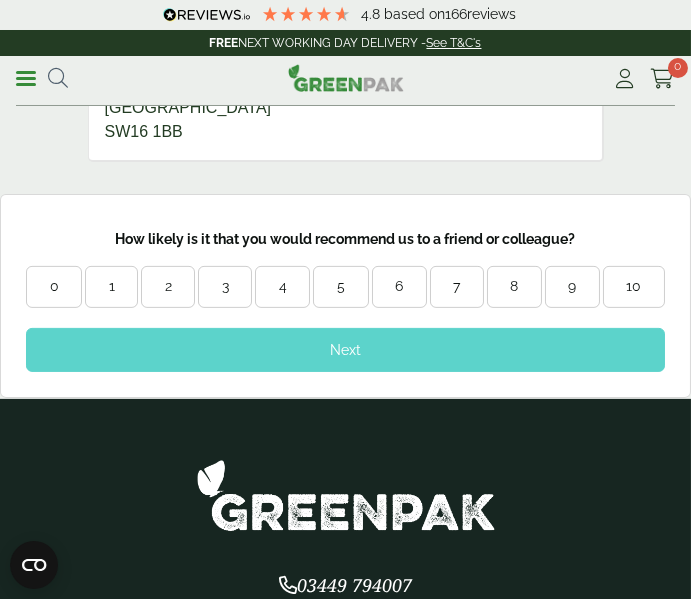 click on "Next" at bounding box center (345, 350) 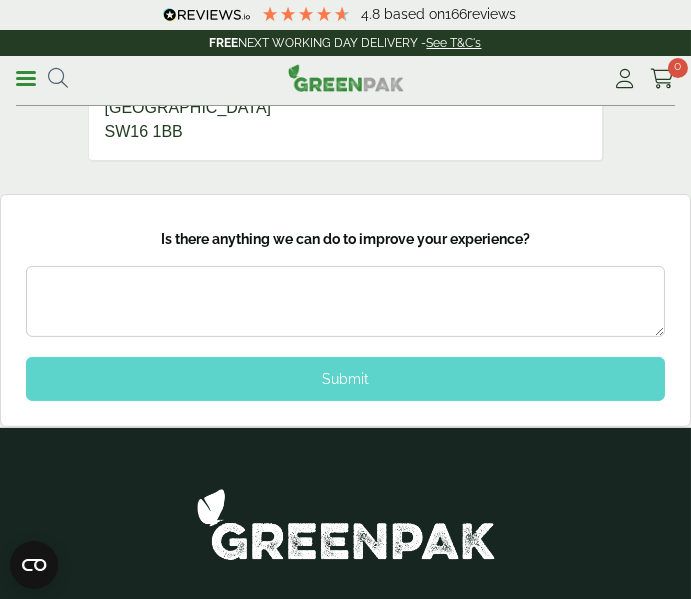 click on "Submit" at bounding box center [345, 379] 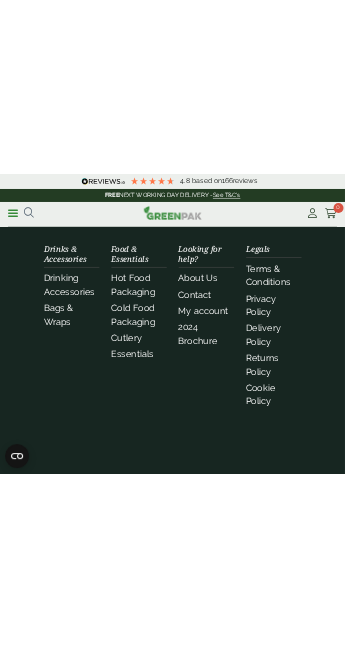 scroll, scrollTop: 1868, scrollLeft: 0, axis: vertical 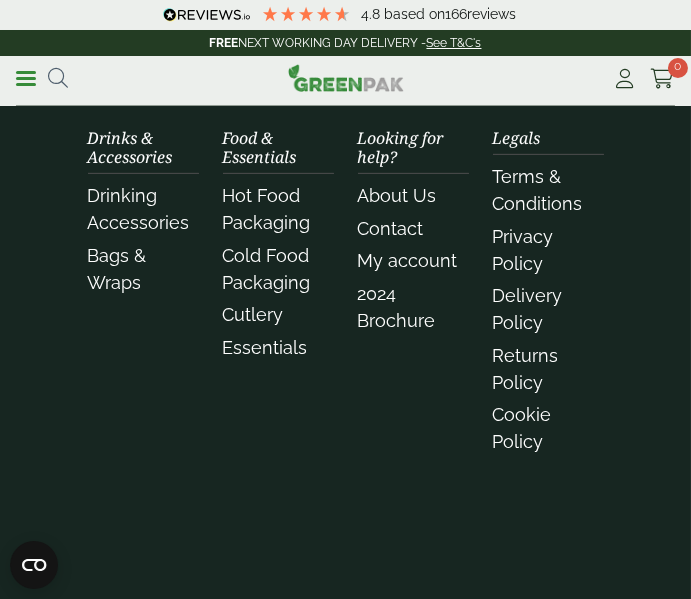click on "03449 794007
Drinks & Accessories Drinking Accessories" at bounding box center (345, 264) 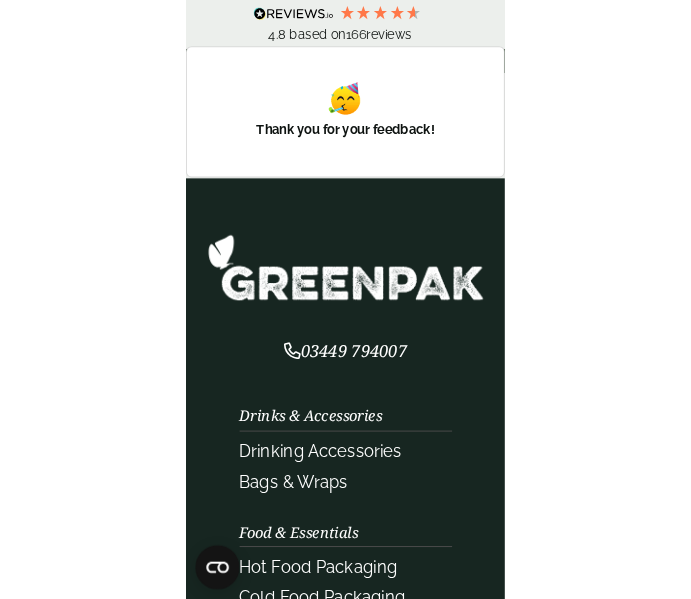 scroll, scrollTop: 1592, scrollLeft: 0, axis: vertical 